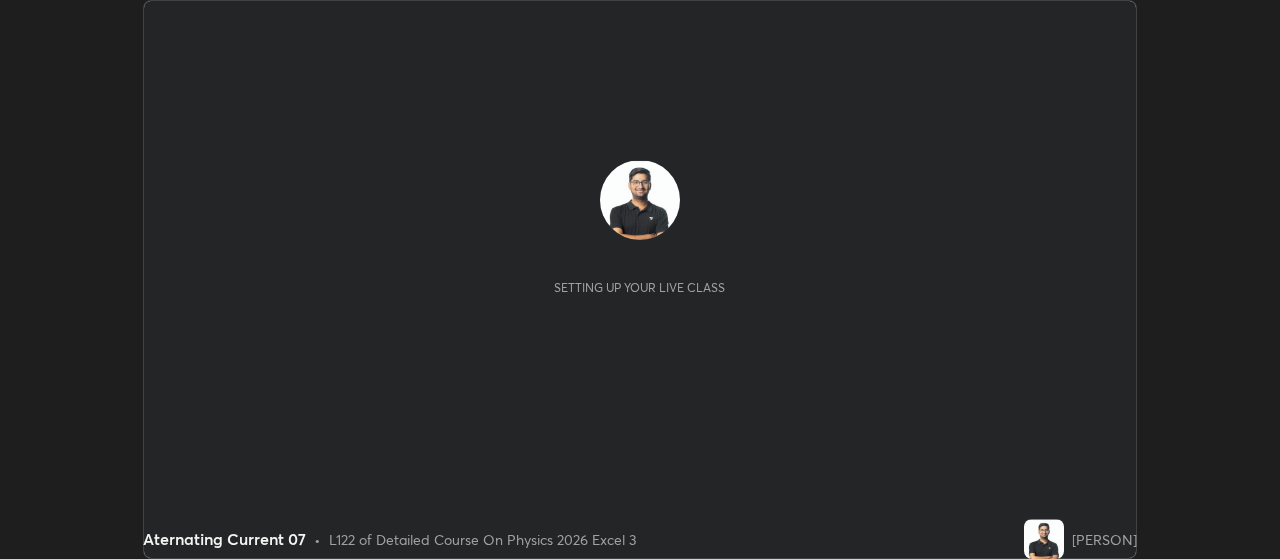 scroll, scrollTop: 0, scrollLeft: 0, axis: both 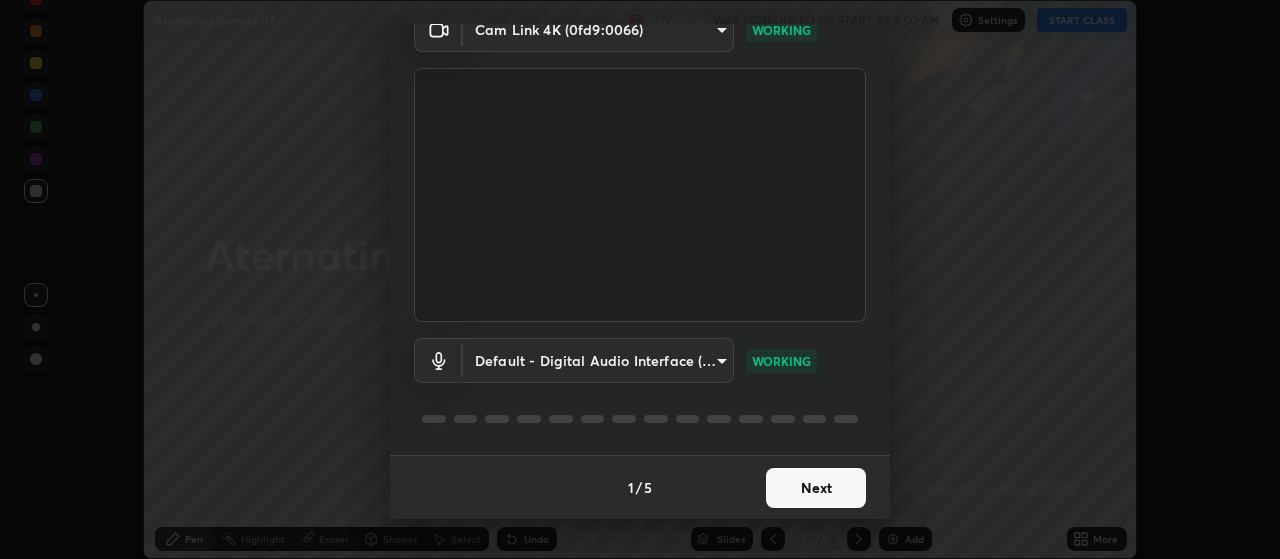 click on "Next" at bounding box center [816, 488] 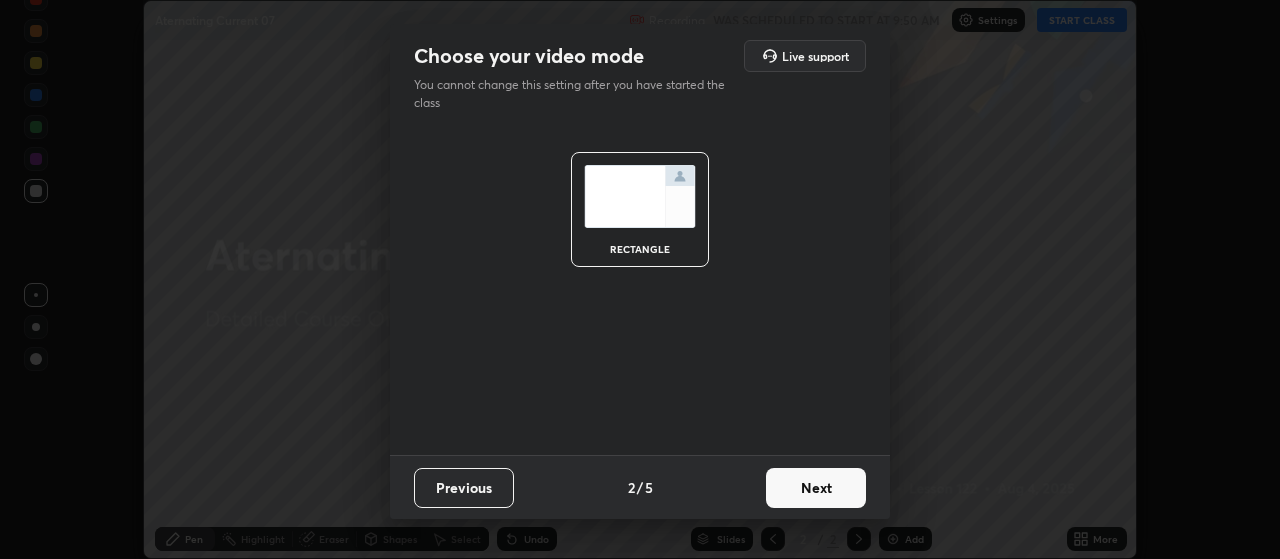 scroll, scrollTop: 0, scrollLeft: 0, axis: both 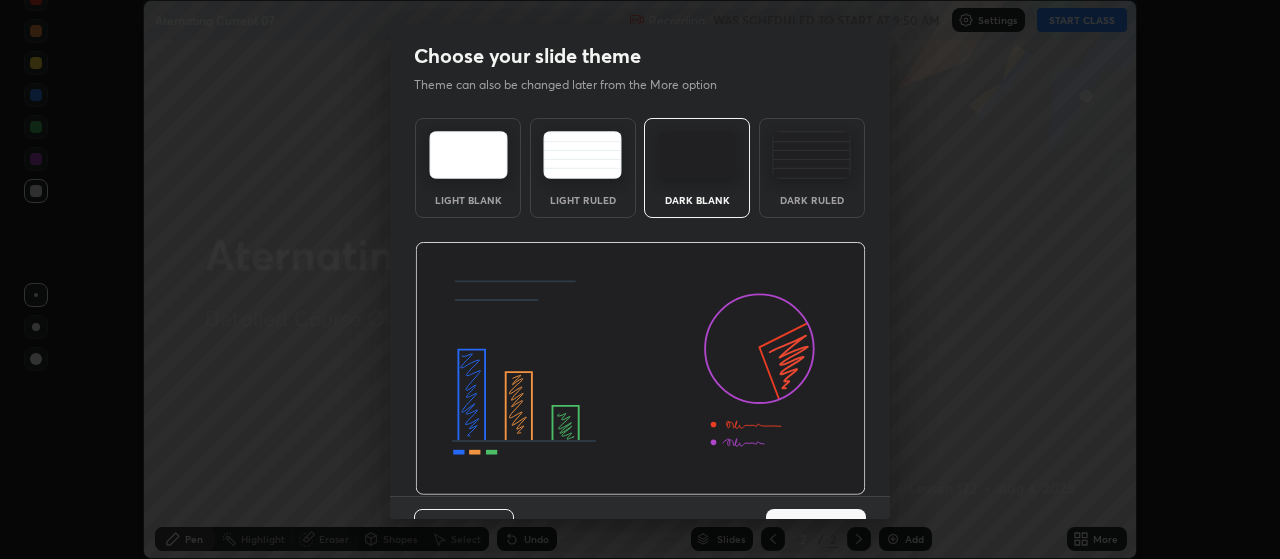 click on "Previous 3 / 5 Next" at bounding box center (640, 528) 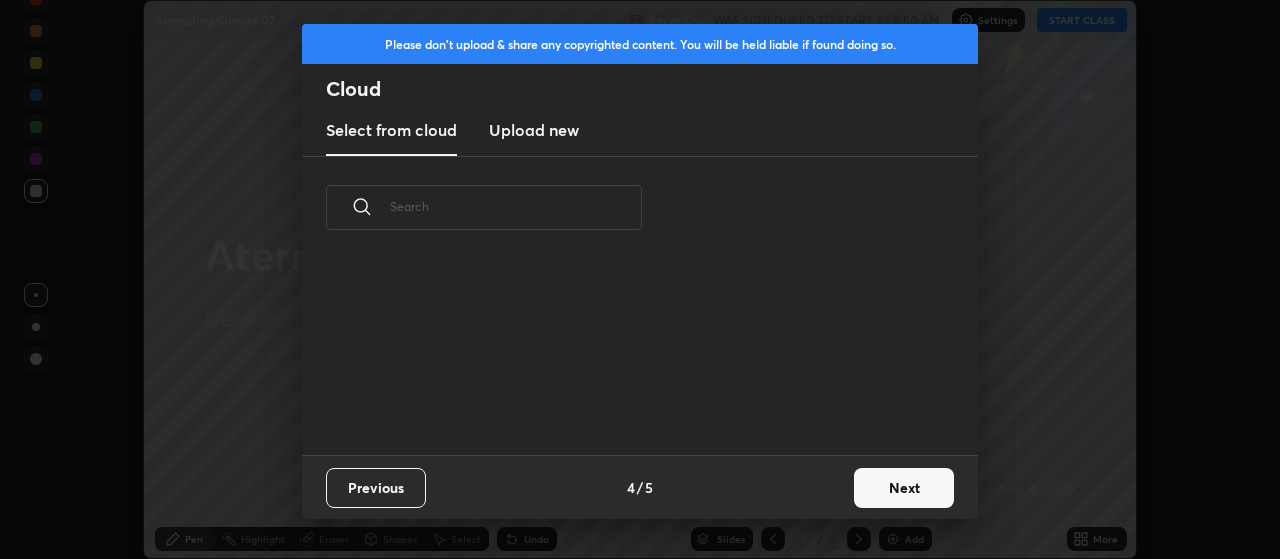 click on "Please don't upload & share any copyrighted content. You will be held liable if found doing so. Cloud Select from cloud Upload new ​ Previous 4 / 5 Next" at bounding box center [640, 279] 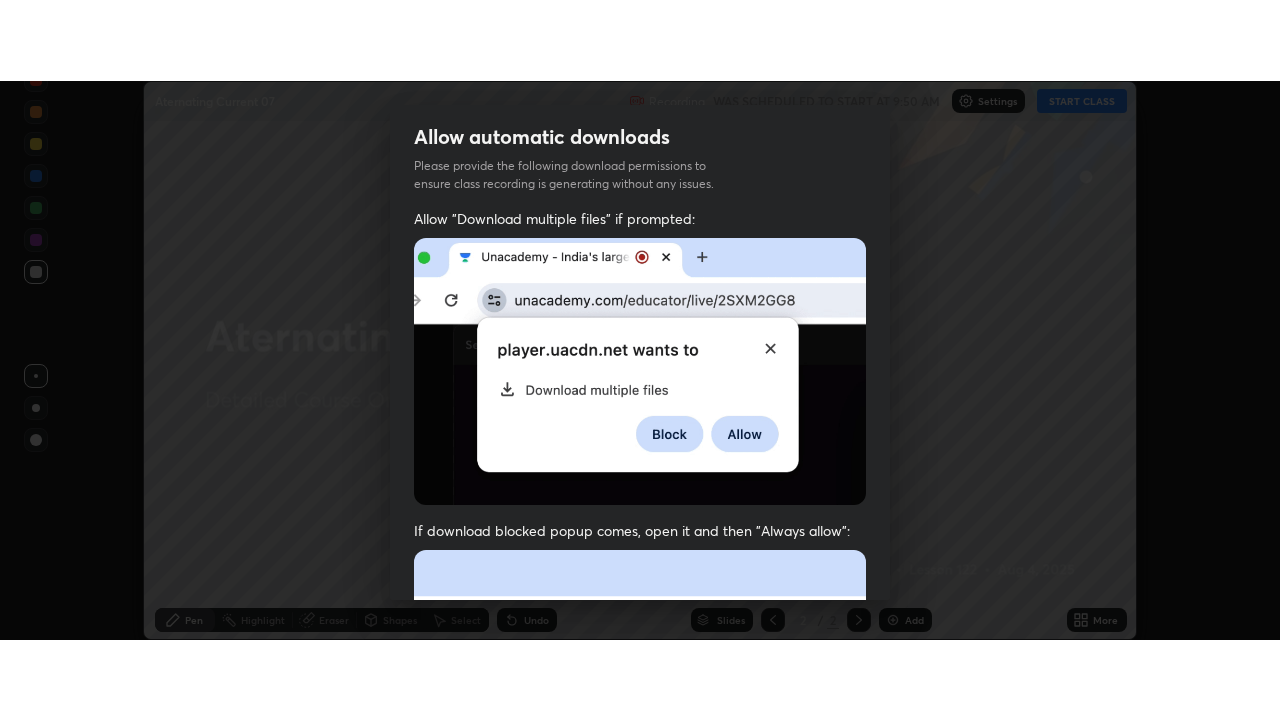 scroll, scrollTop: 505, scrollLeft: 0, axis: vertical 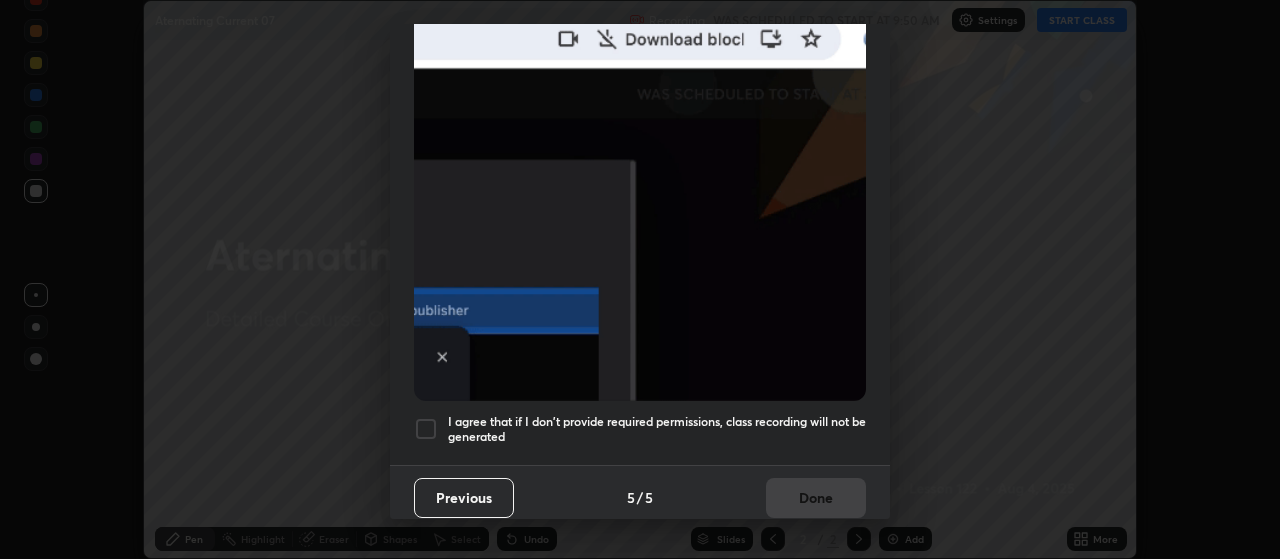 click on "I agree that if I don't provide required permissions, class recording will not be generated" at bounding box center (657, 429) 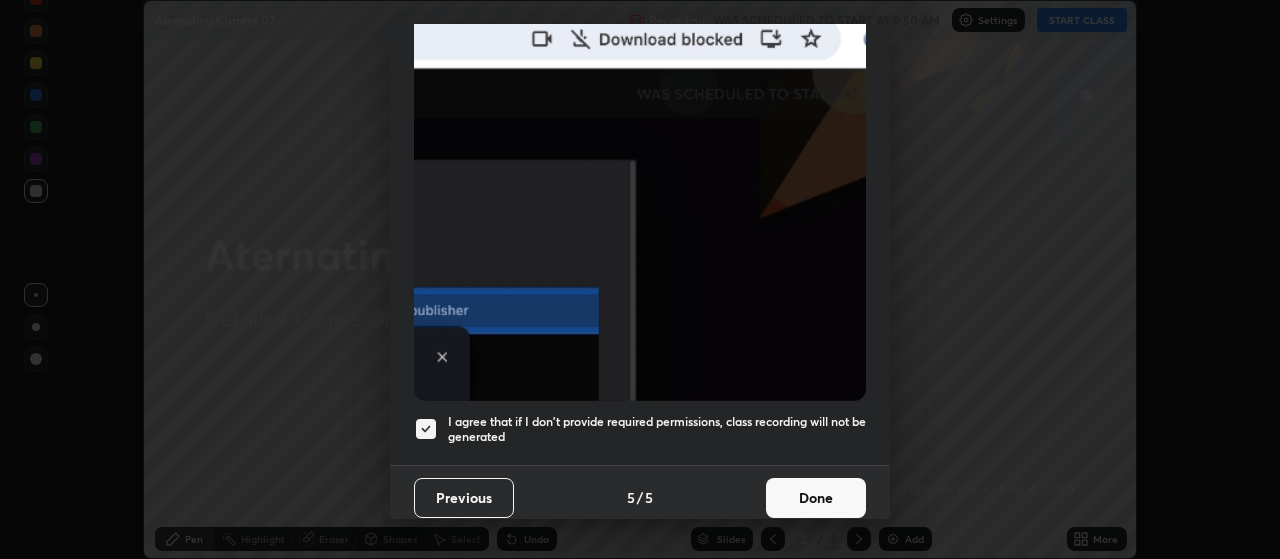 click on "Done" at bounding box center [816, 498] 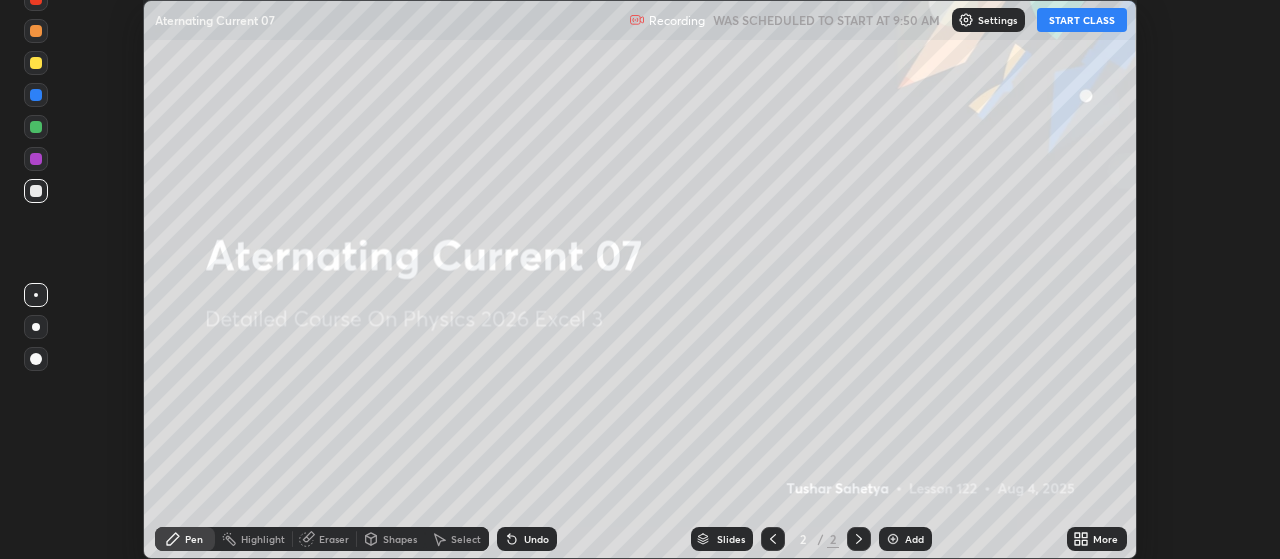 click on "START CLASS" at bounding box center [1082, 20] 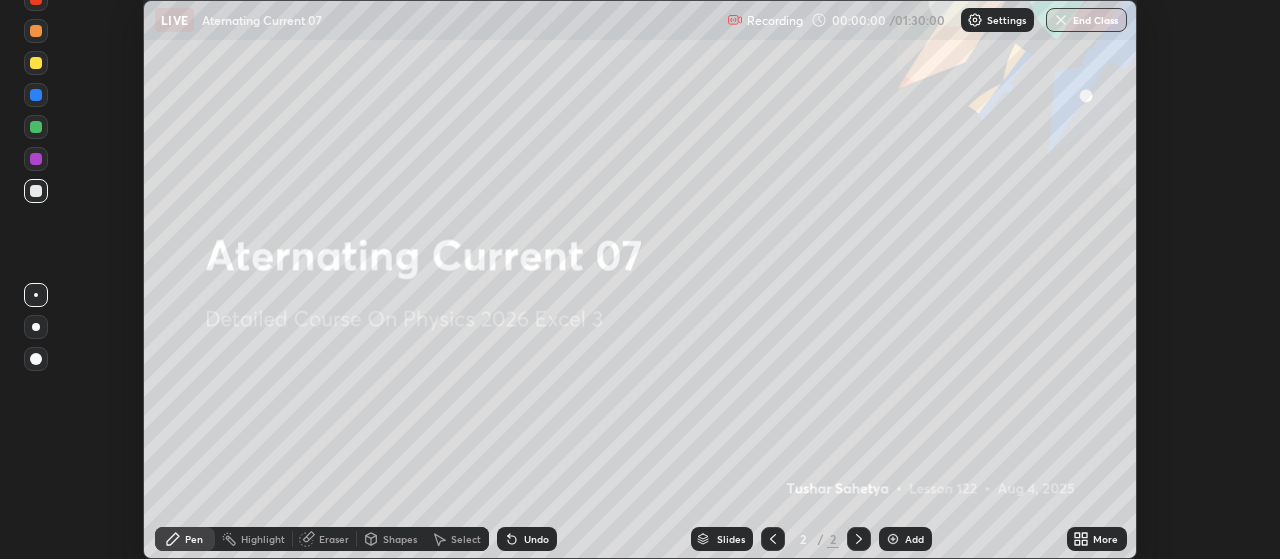 click on "More" at bounding box center (1097, 539) 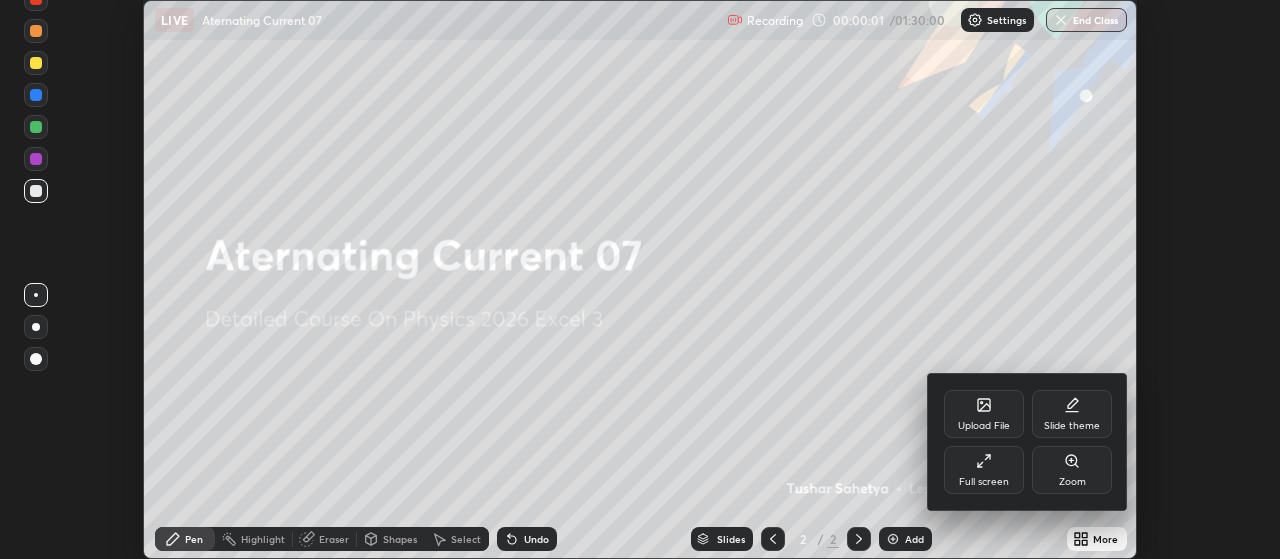 click on "Full screen" at bounding box center (984, 482) 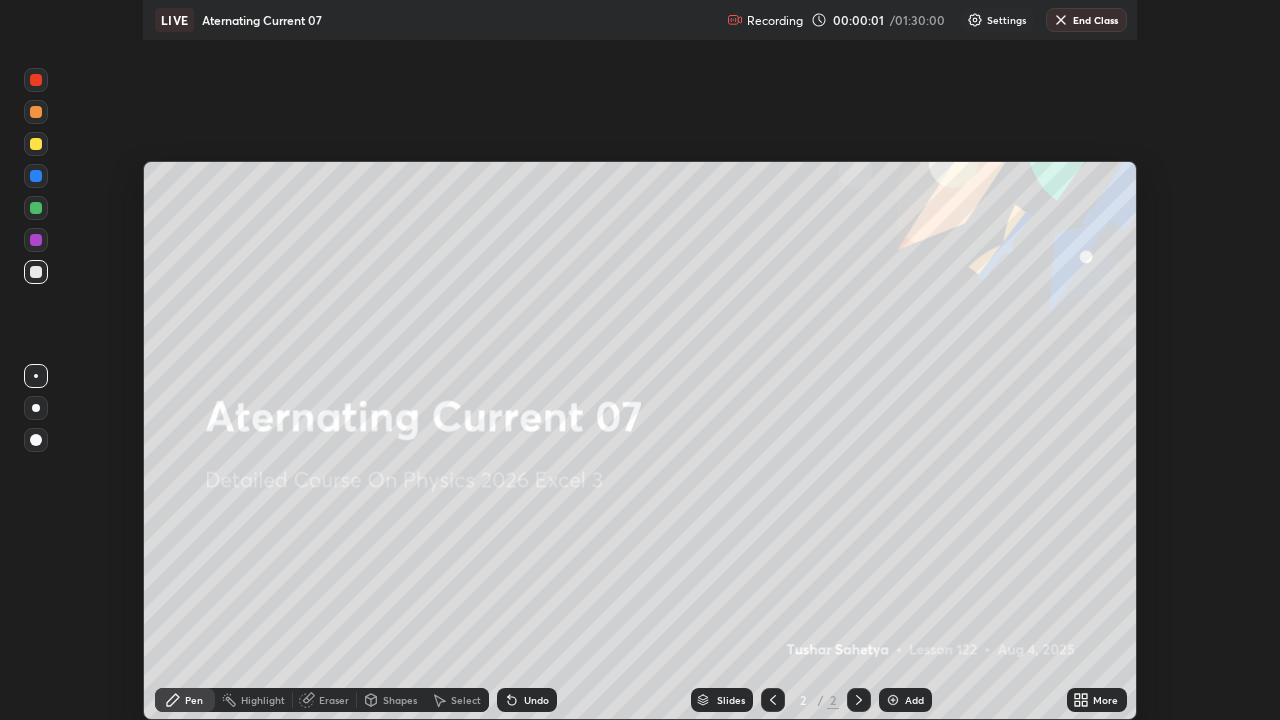scroll, scrollTop: 99280, scrollLeft: 98720, axis: both 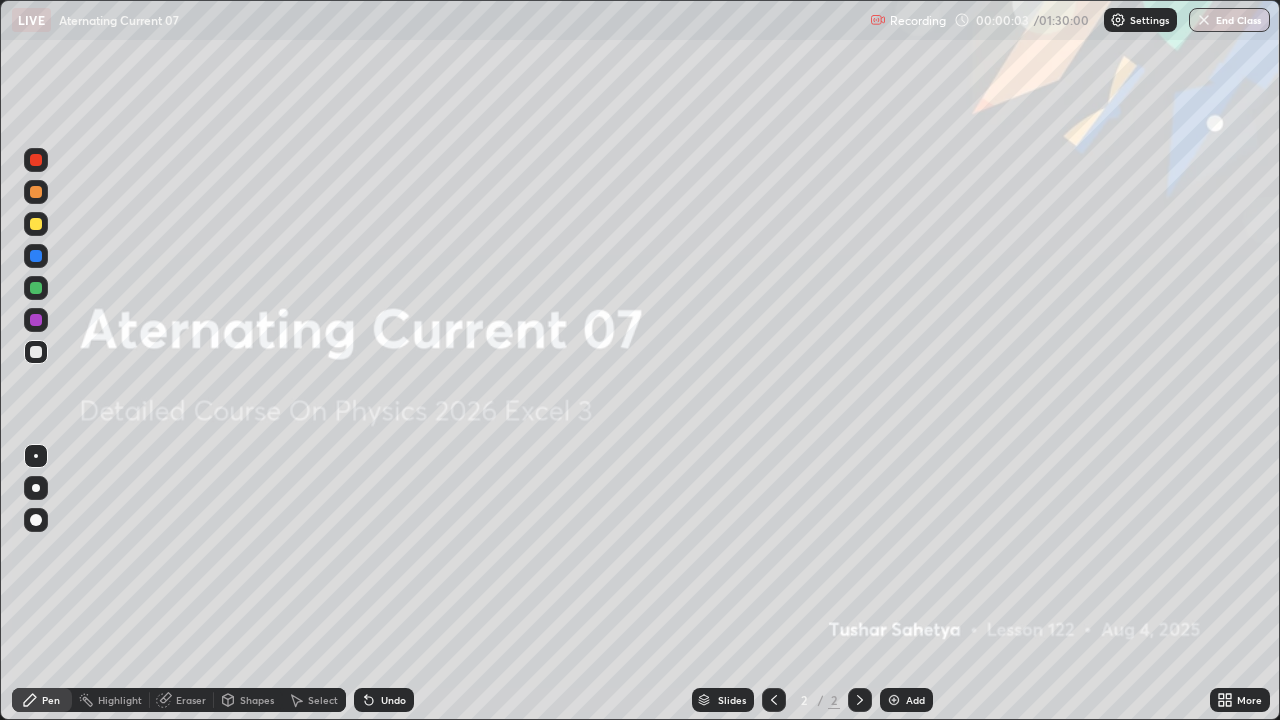 click on "Add" at bounding box center [915, 700] 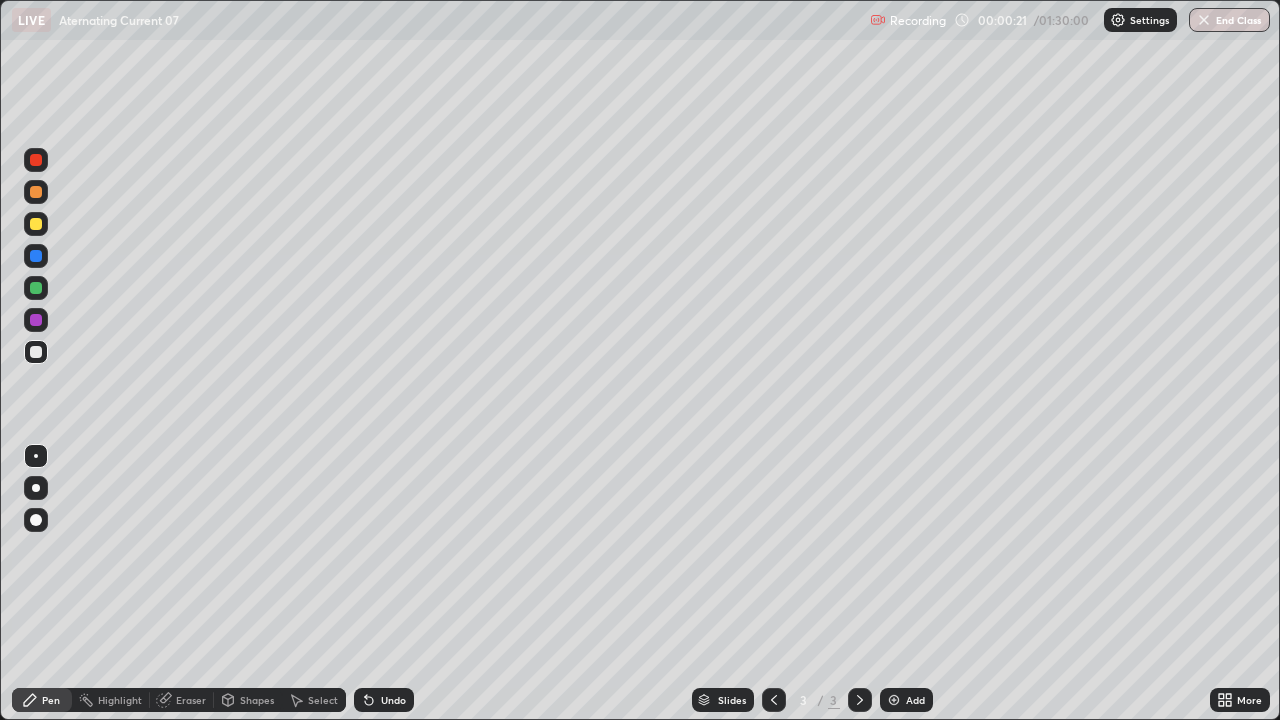 click at bounding box center (36, 488) 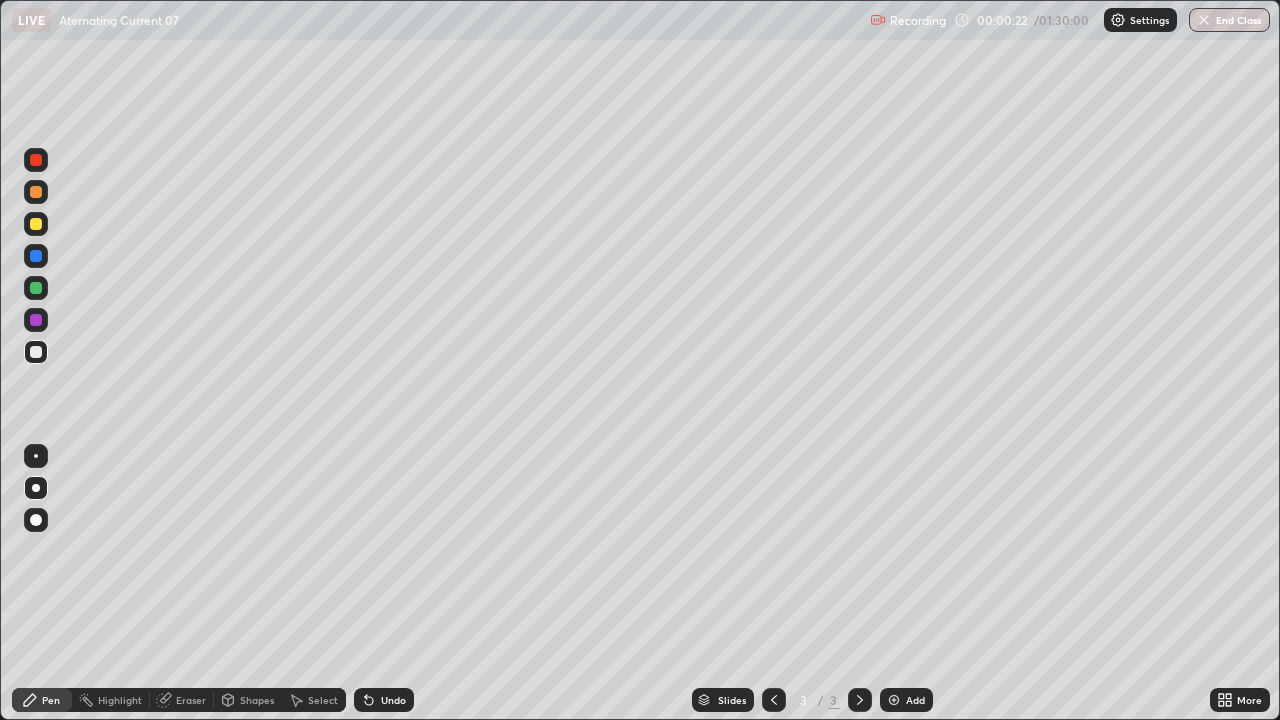 click at bounding box center [36, 288] 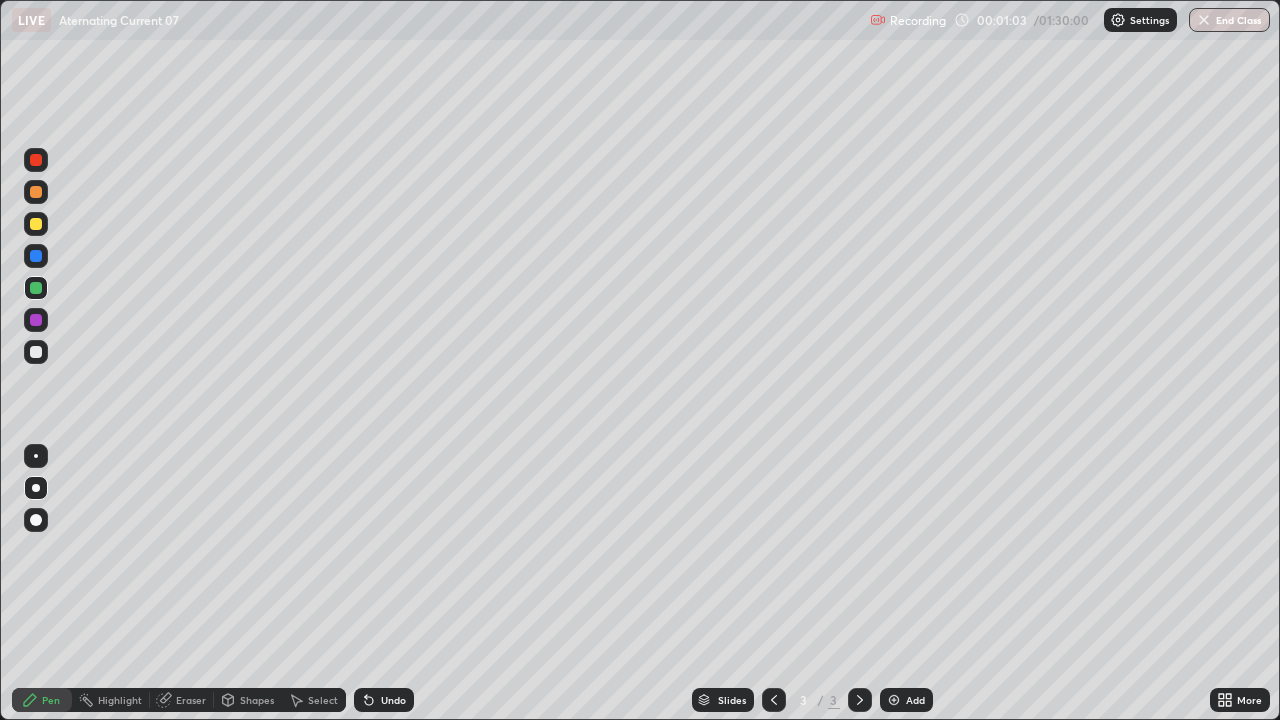 click at bounding box center (36, 224) 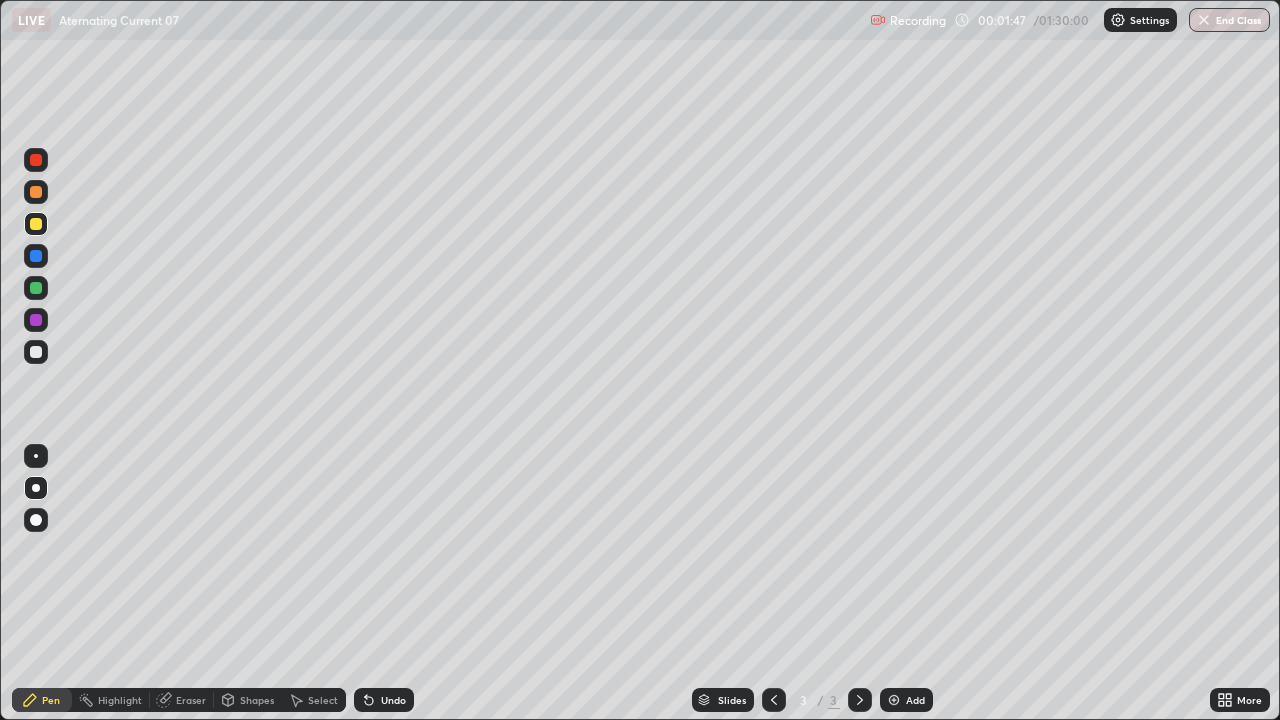 click on "Undo" at bounding box center [393, 700] 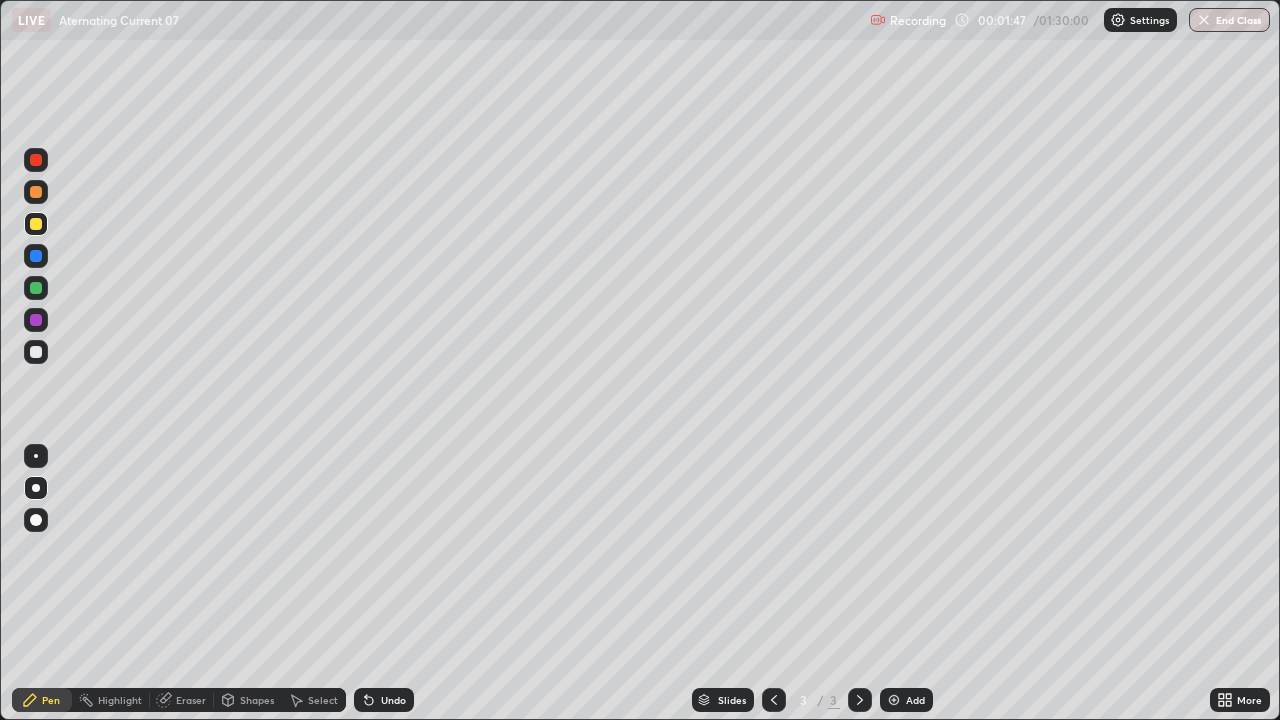 click on "Undo" at bounding box center [384, 700] 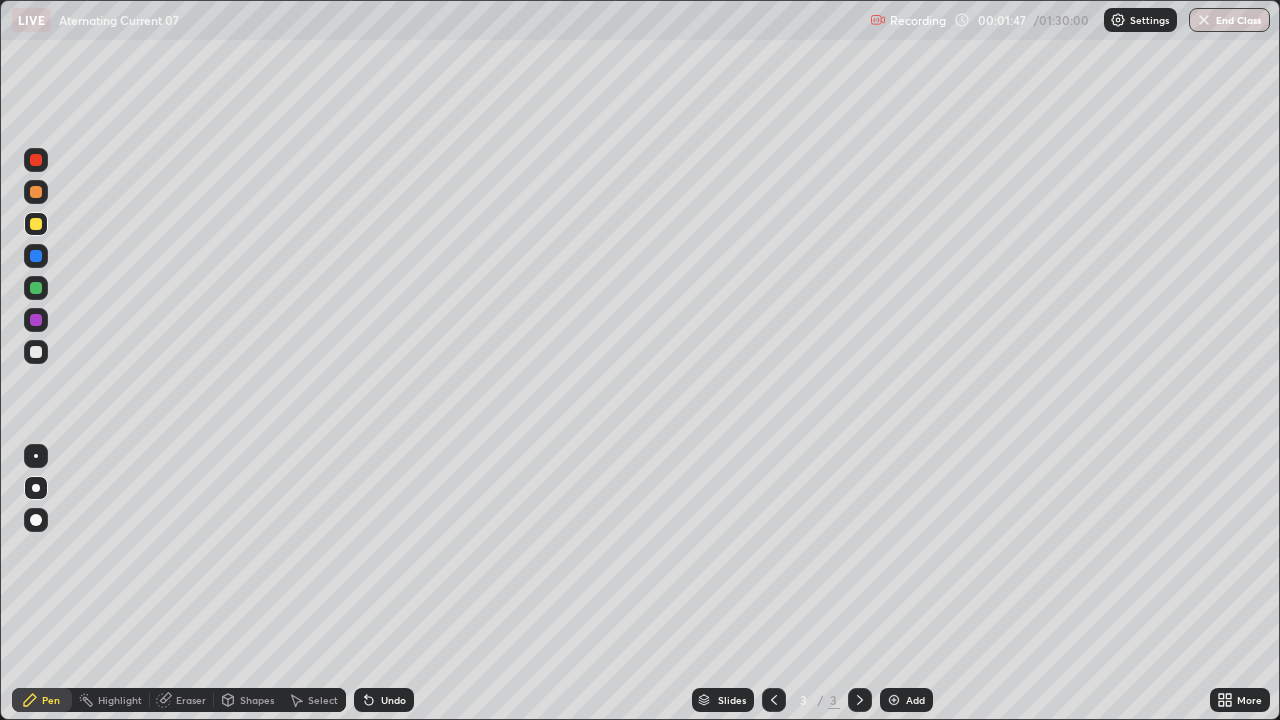 click on "Undo" at bounding box center (393, 700) 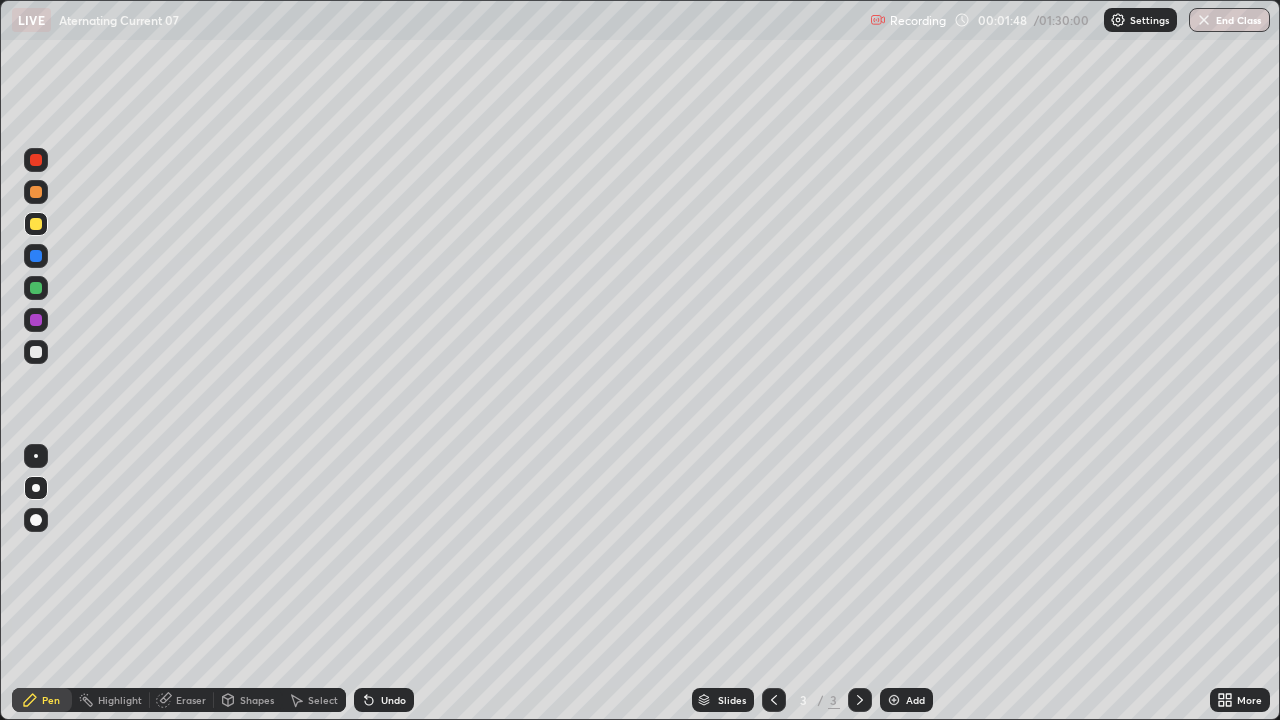 click on "Undo" at bounding box center [393, 700] 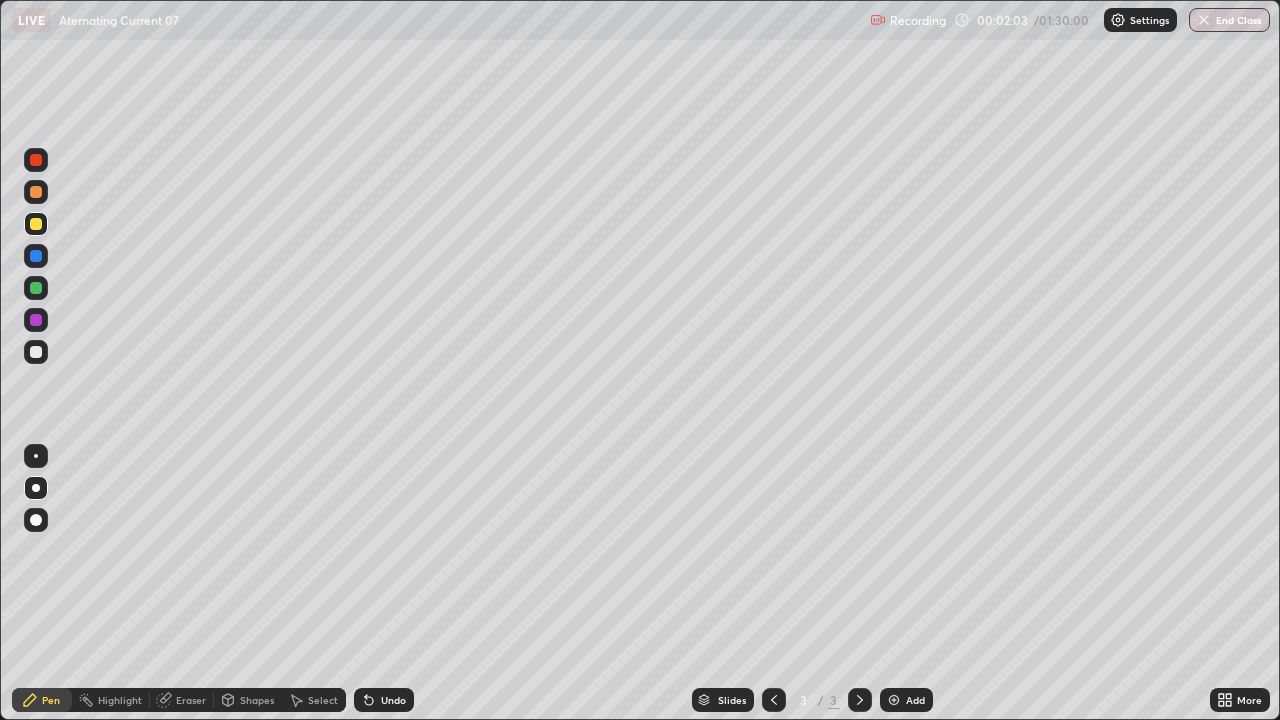 click 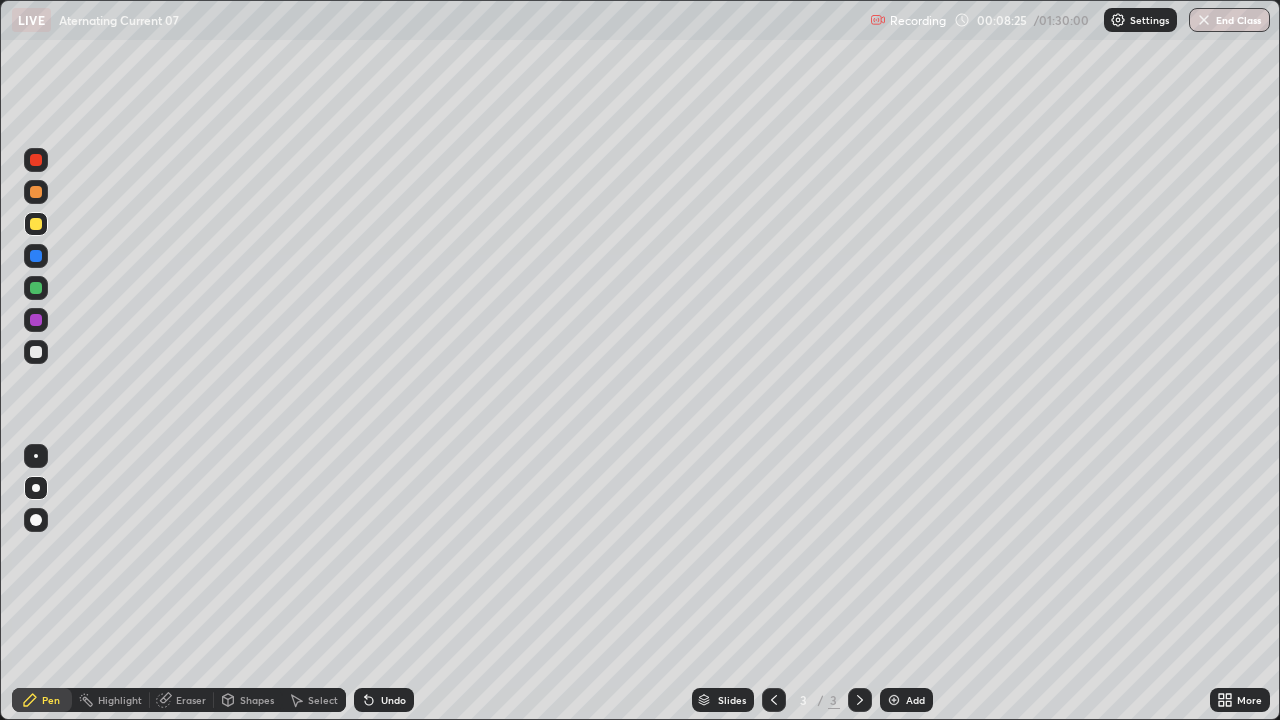 click on "Add" at bounding box center [906, 700] 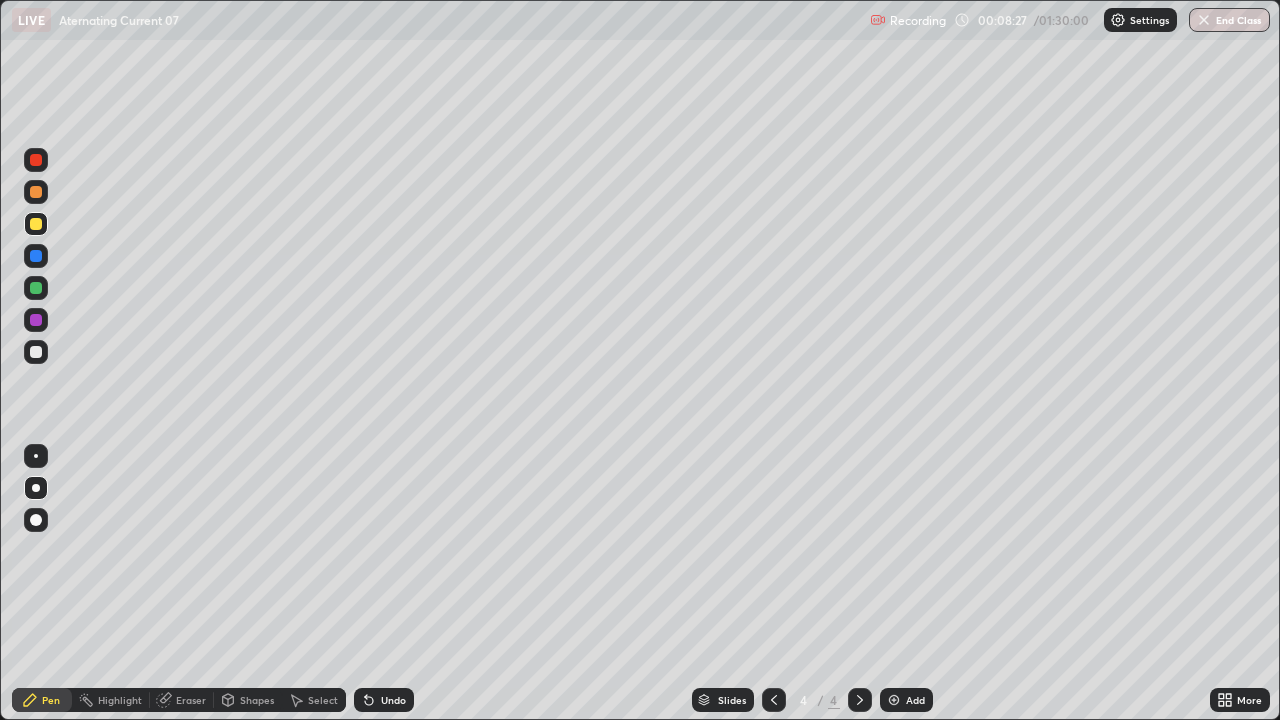 click at bounding box center (36, 288) 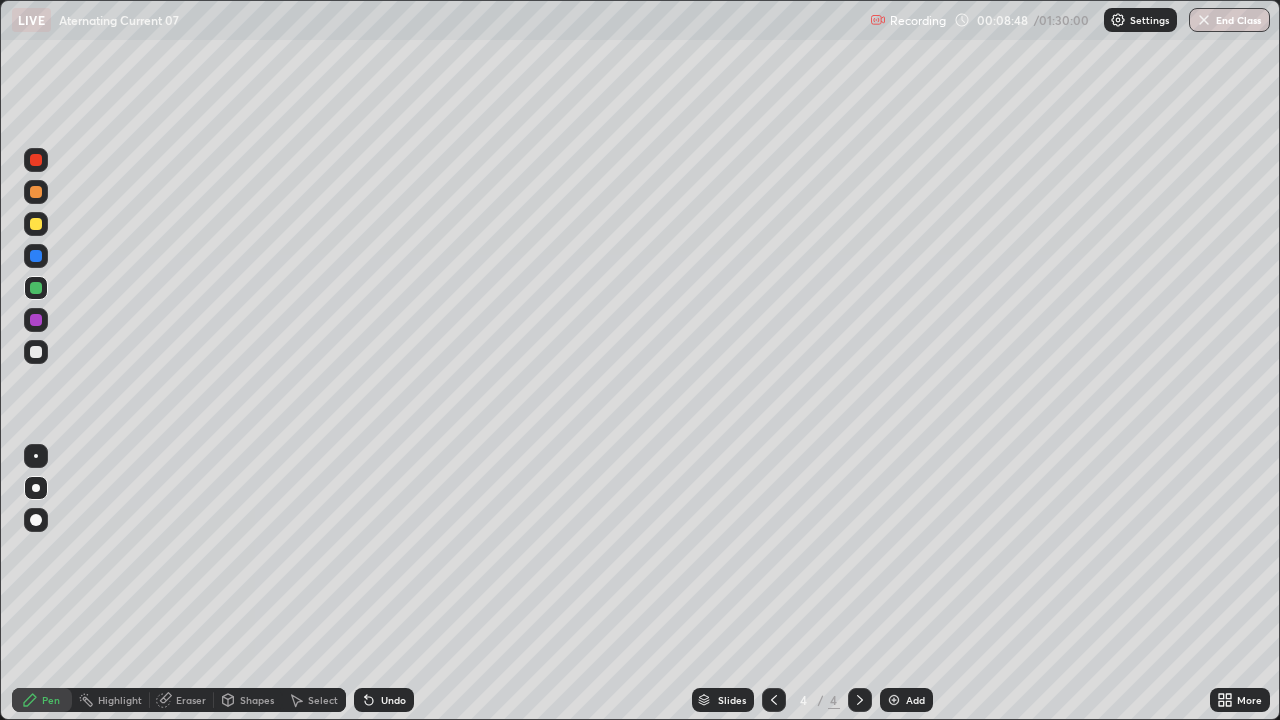 click at bounding box center (36, 224) 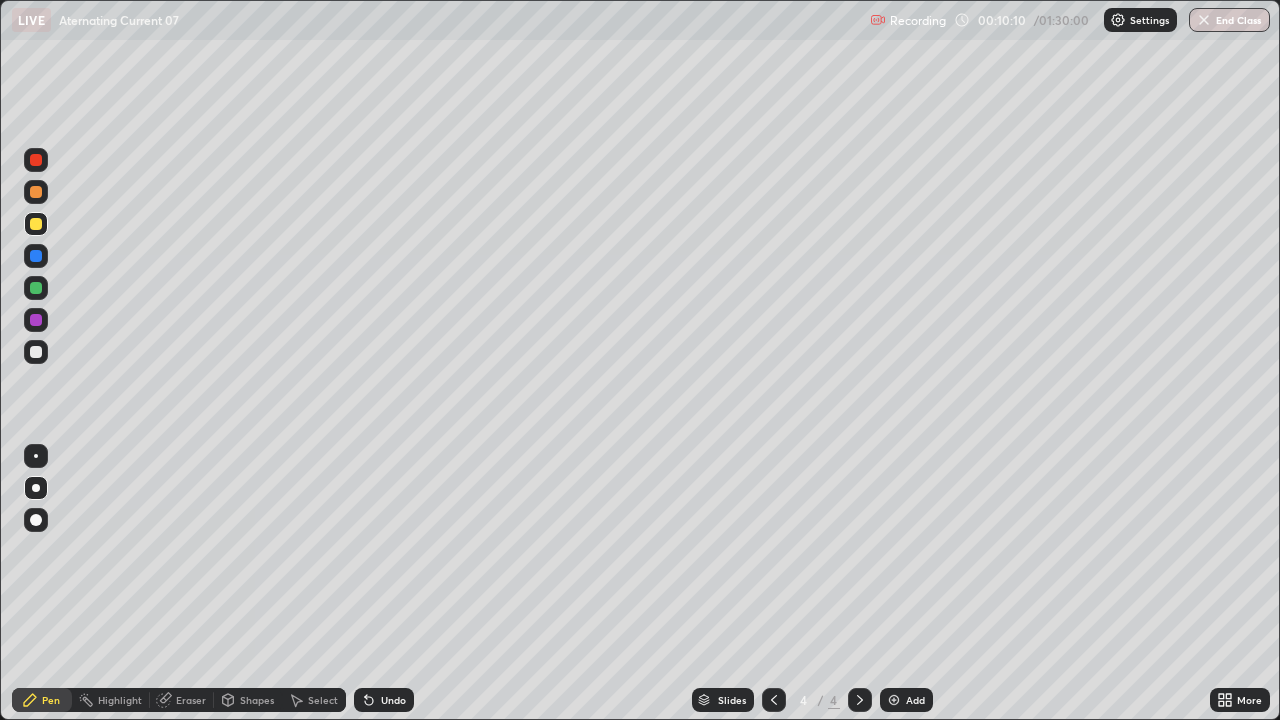 click on "Undo" at bounding box center [393, 700] 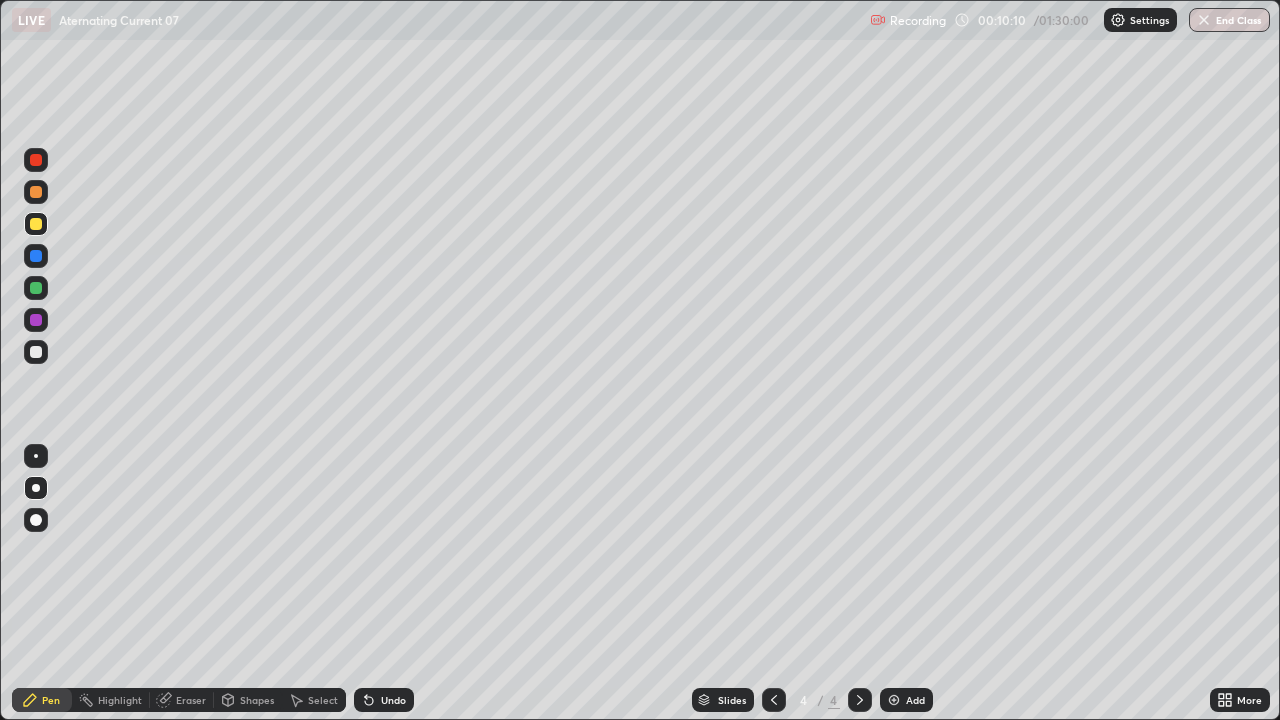 click on "Undo" at bounding box center [393, 700] 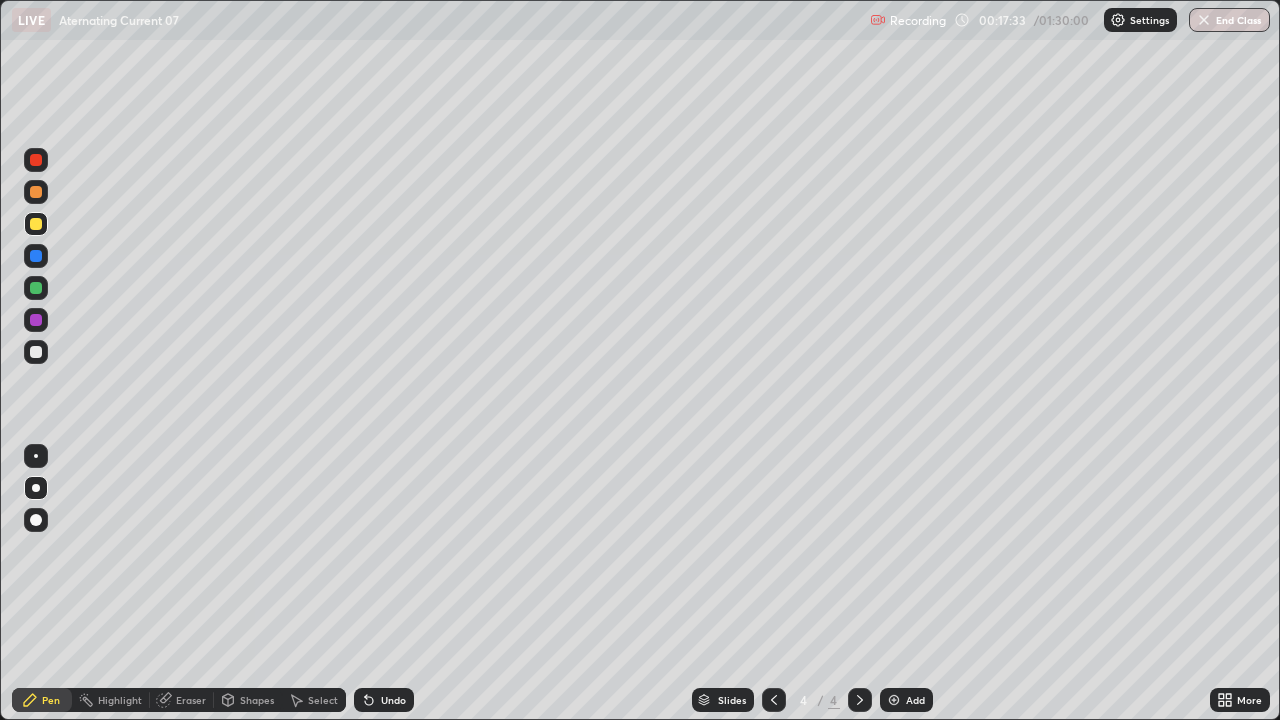 click on "Add" at bounding box center [915, 700] 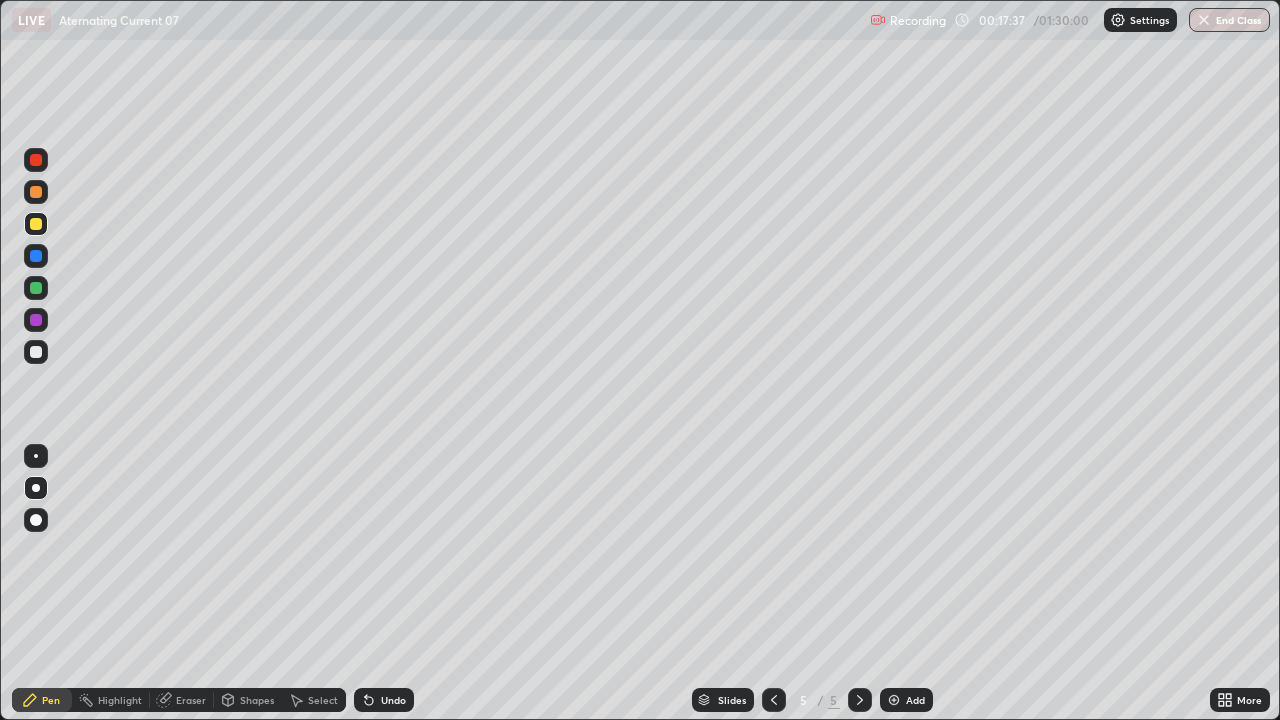 click at bounding box center [36, 224] 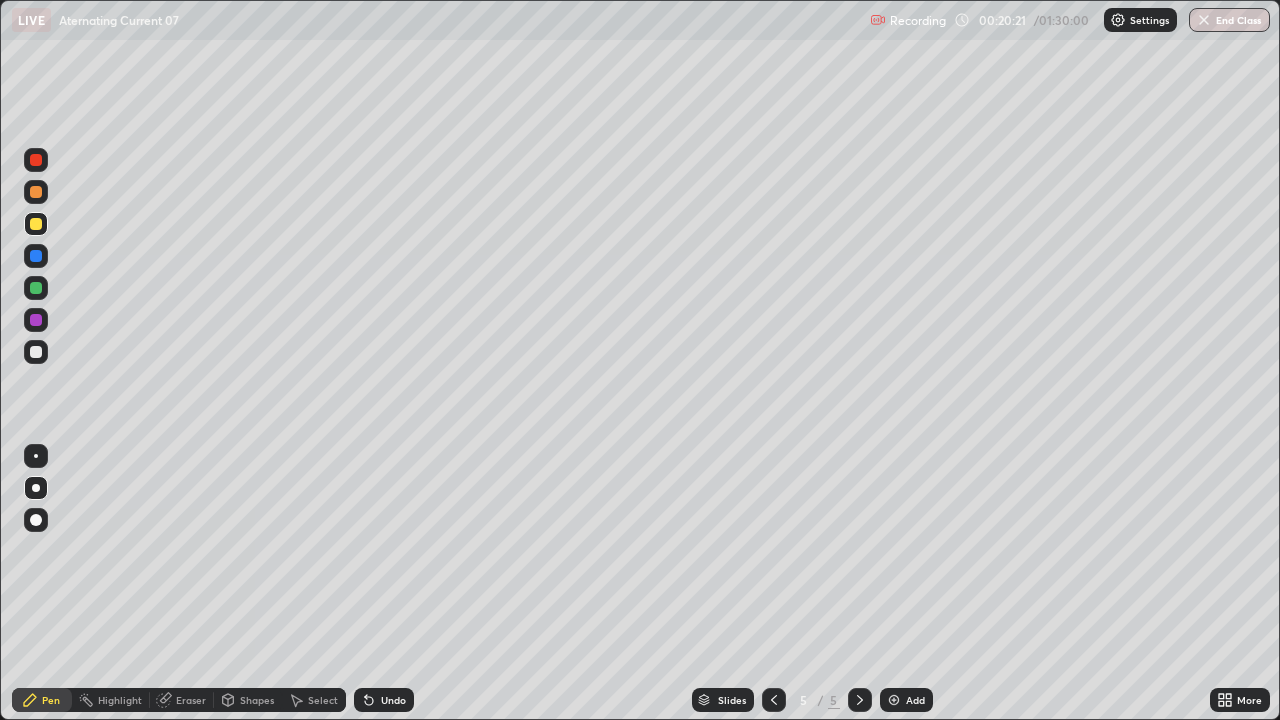 click on "Select" at bounding box center (323, 700) 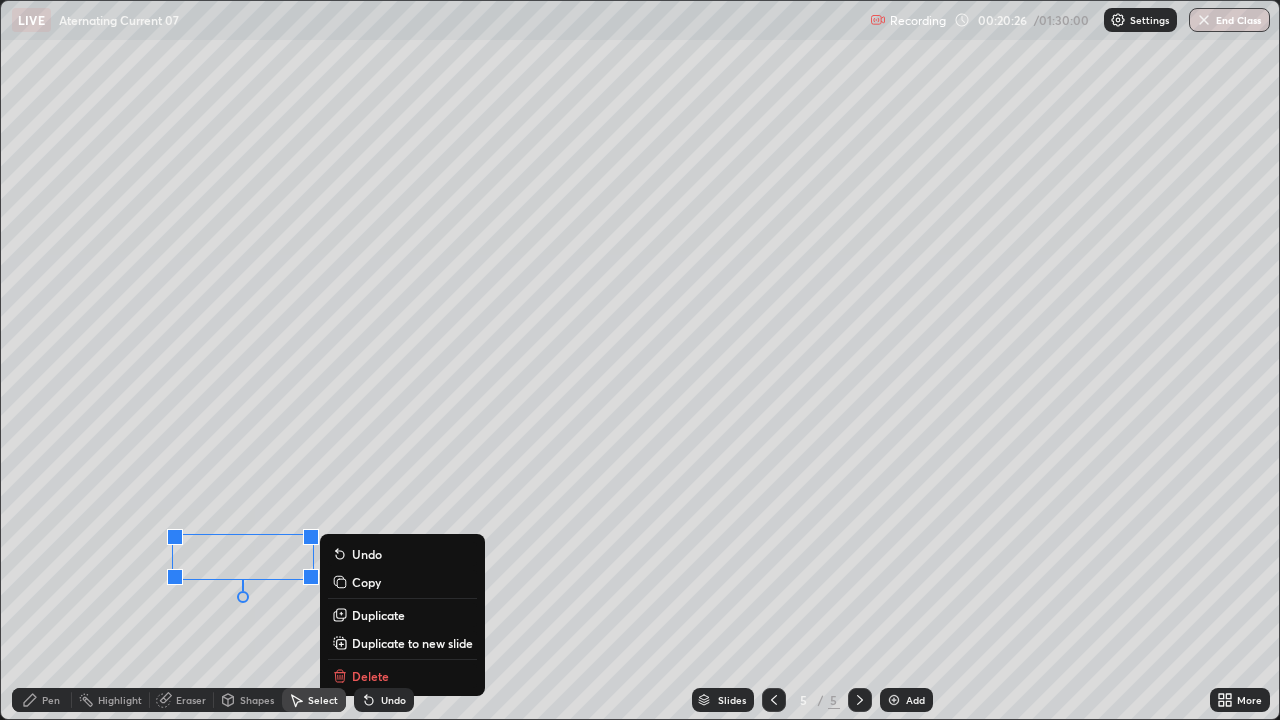 click on "Pen" at bounding box center (51, 700) 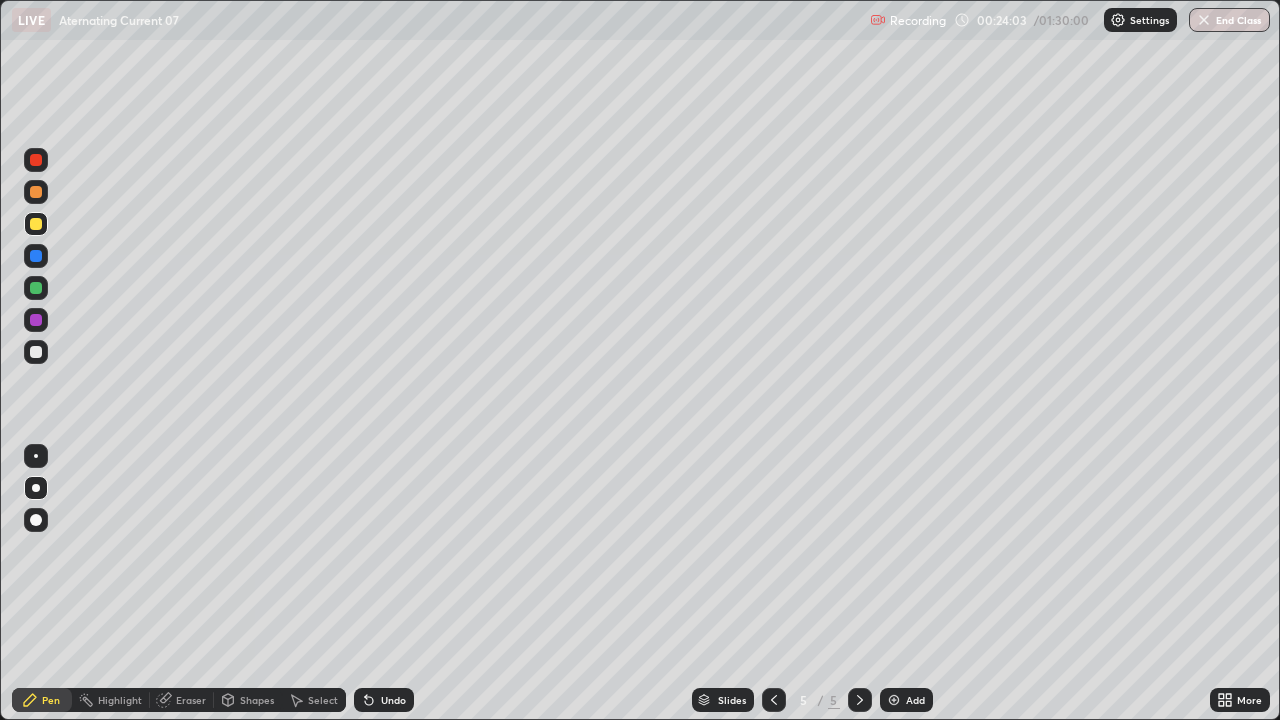click 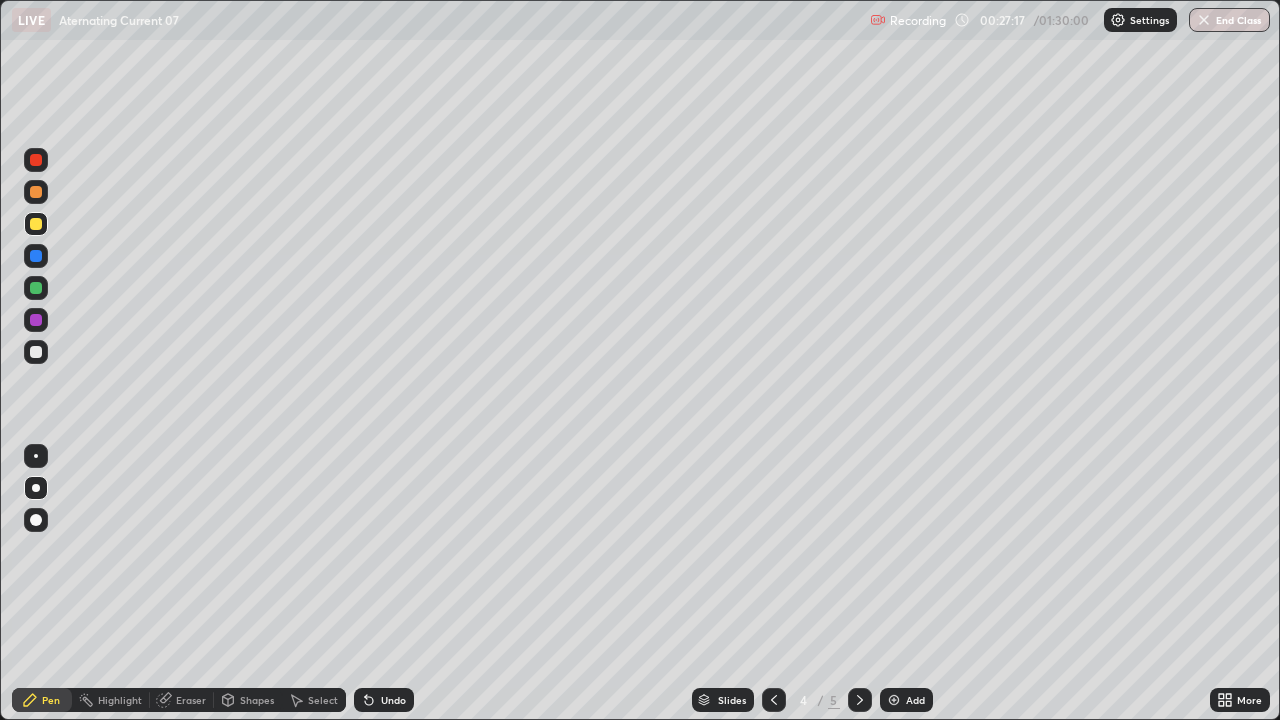 click 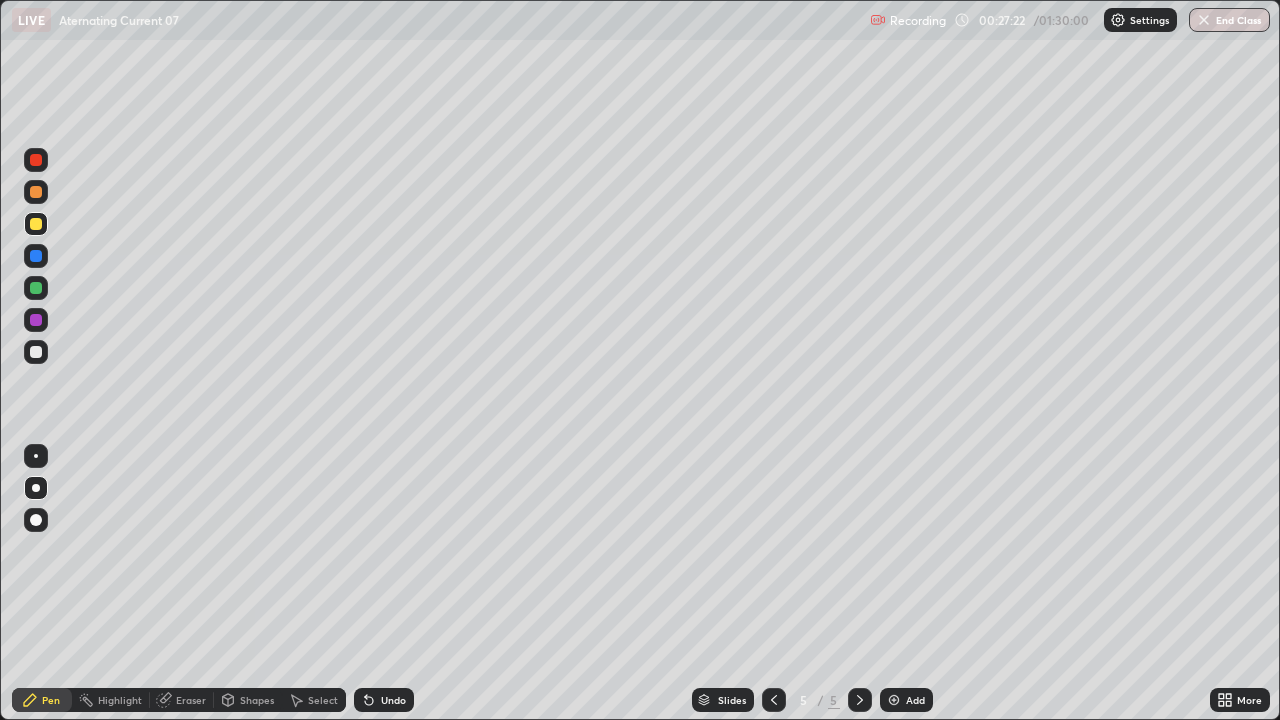 click at bounding box center (36, 288) 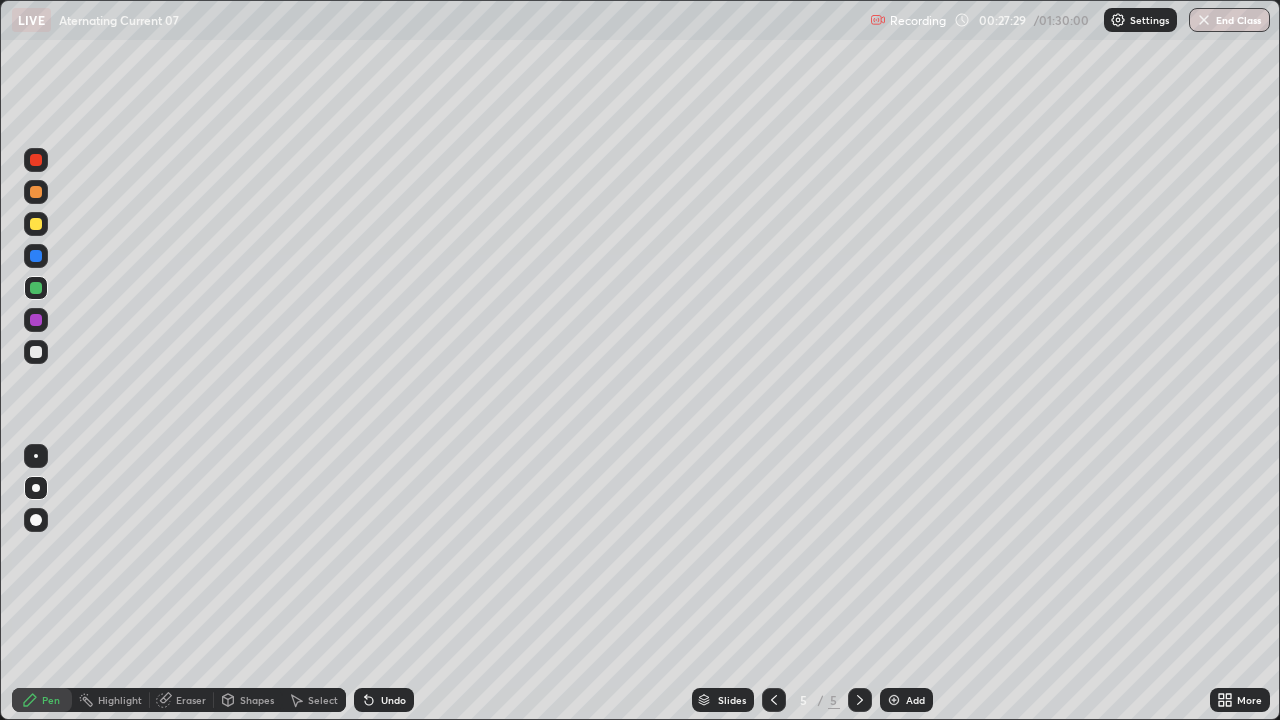 click at bounding box center (36, 288) 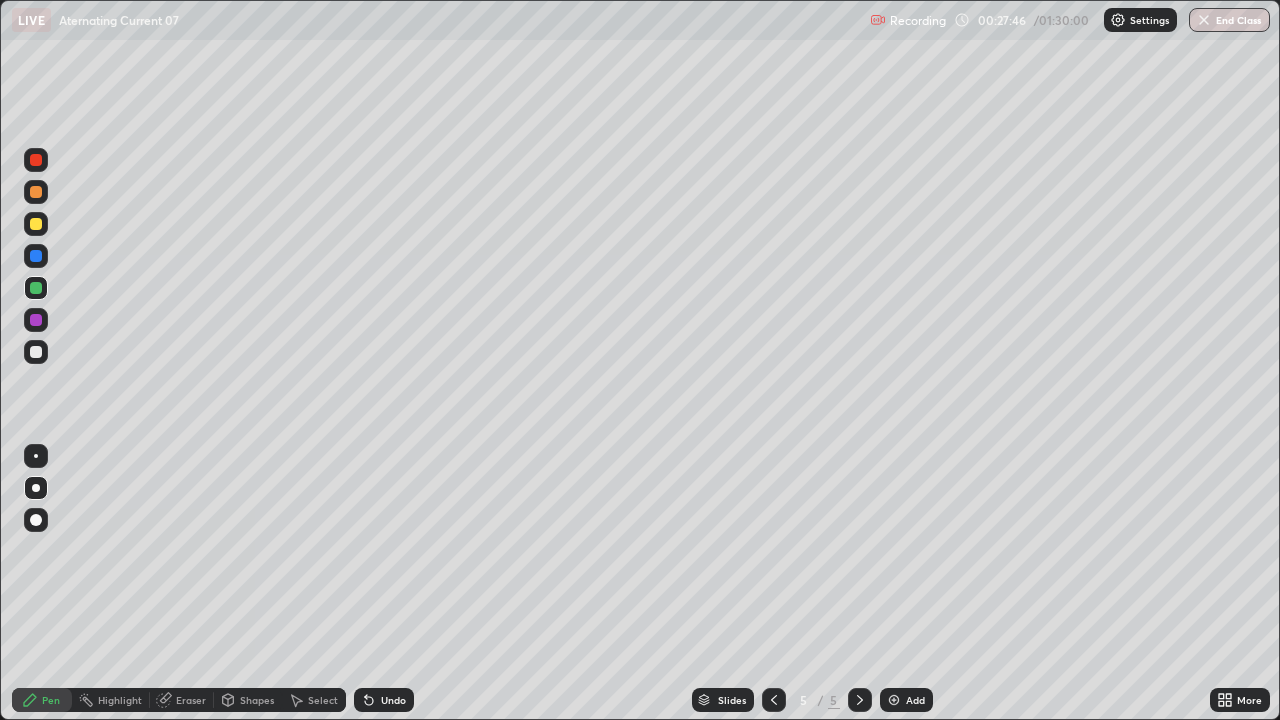 click at bounding box center (36, 224) 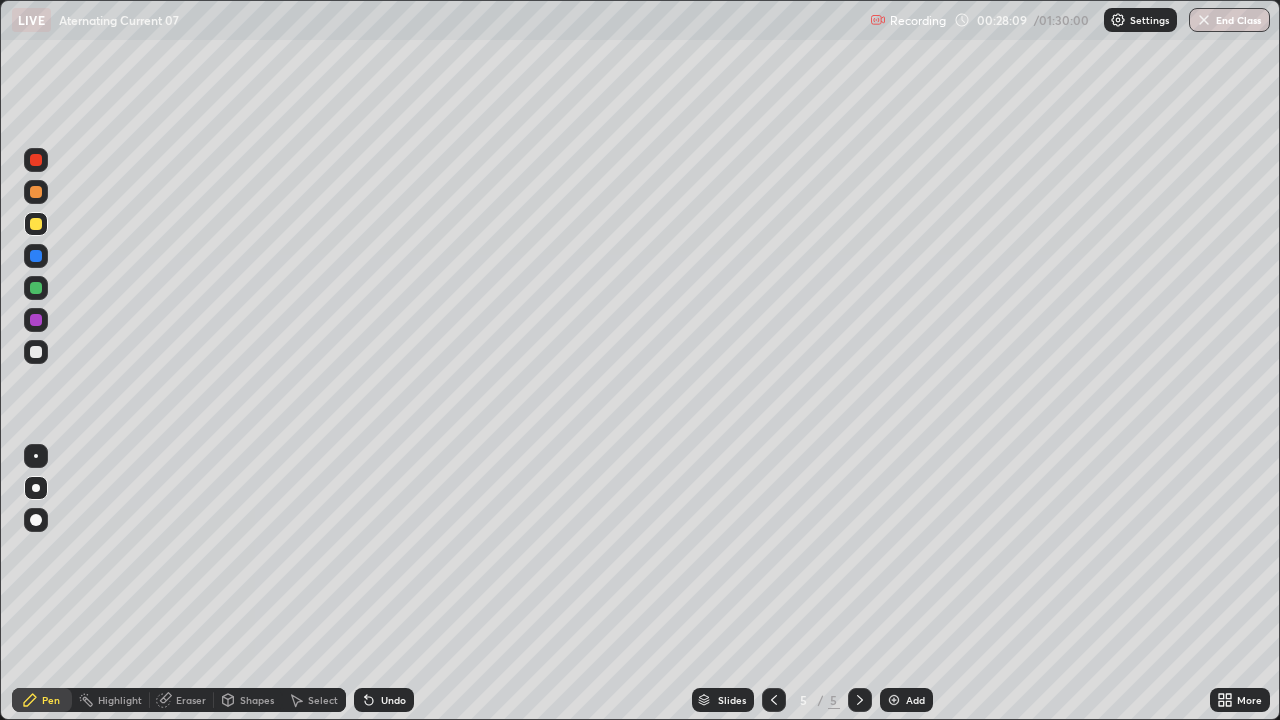click 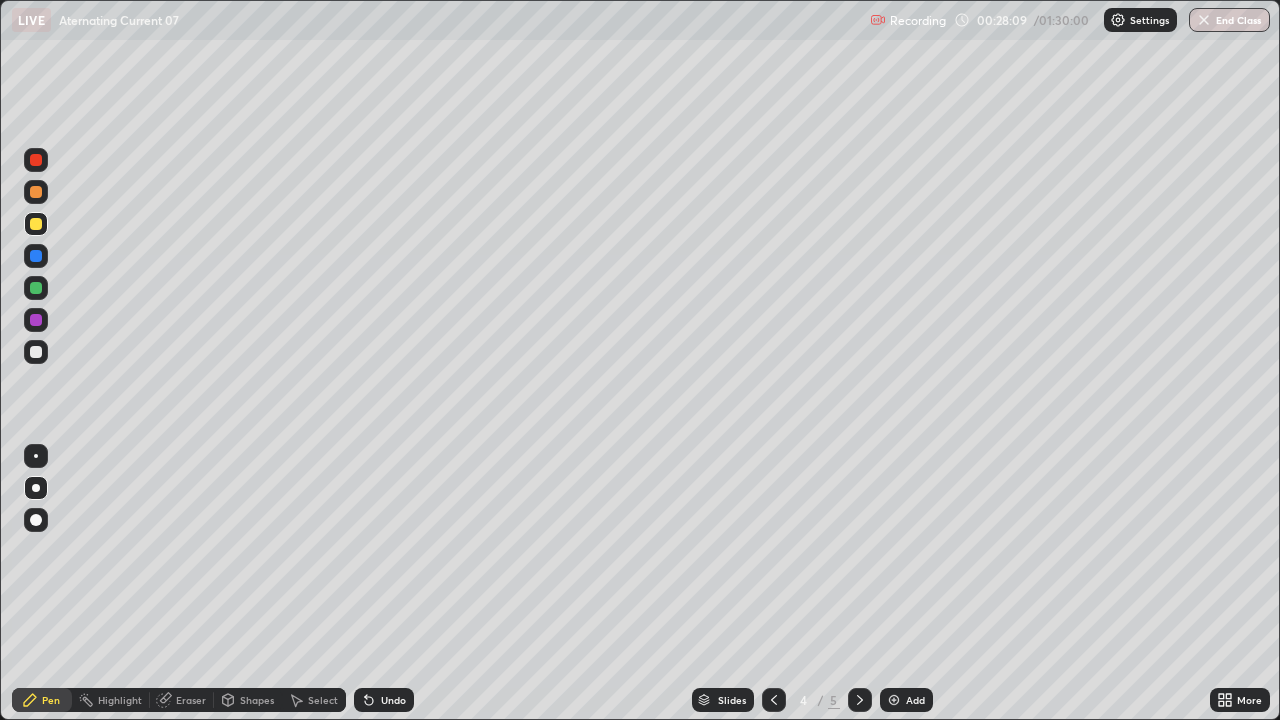 click 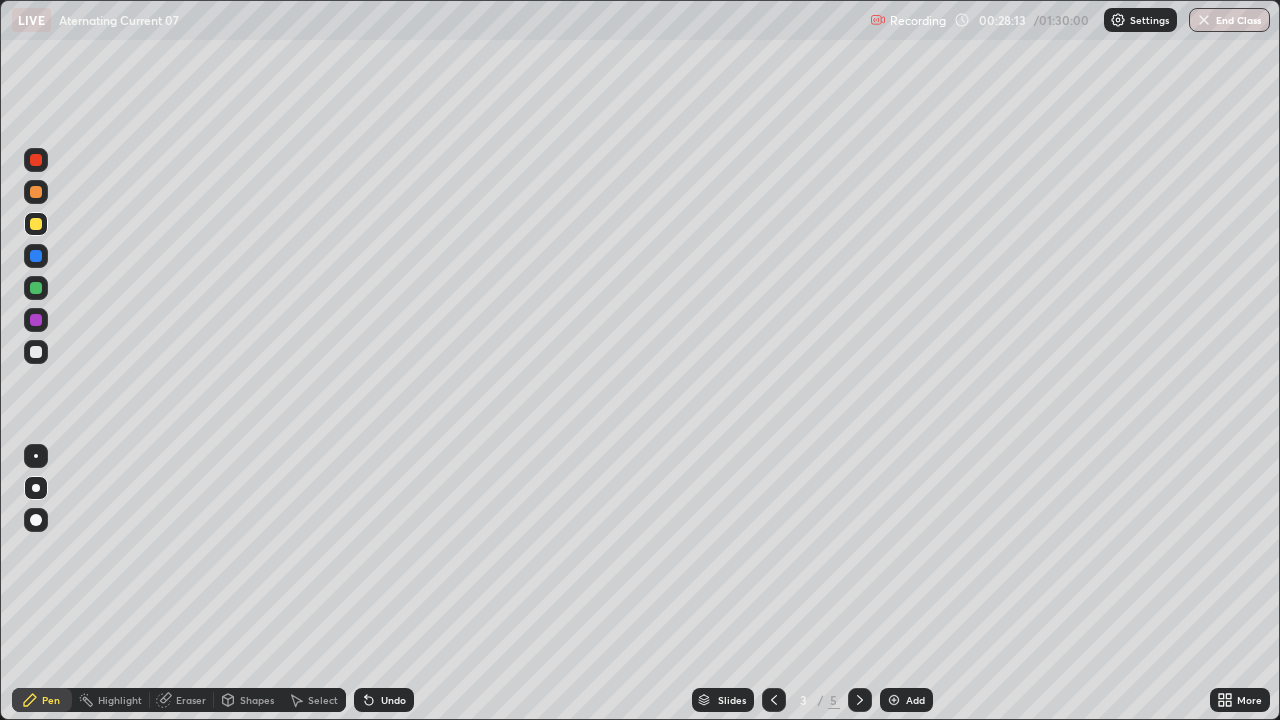 click 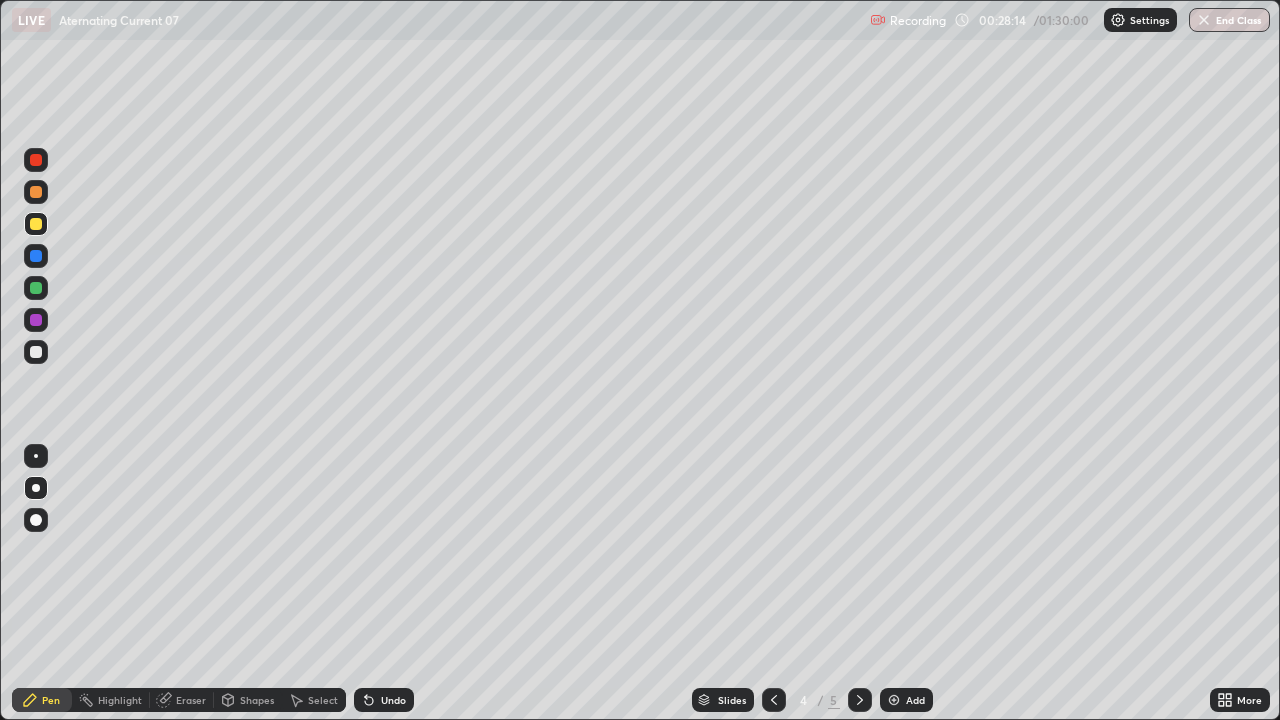 click 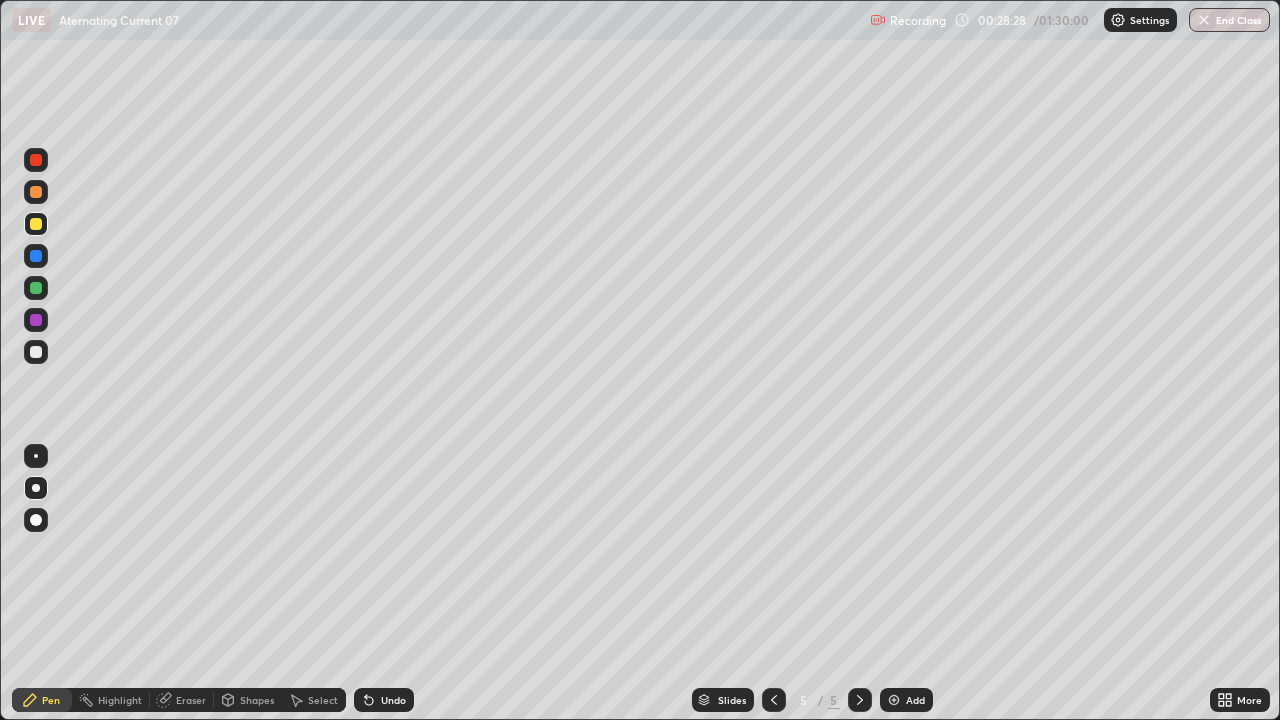 click 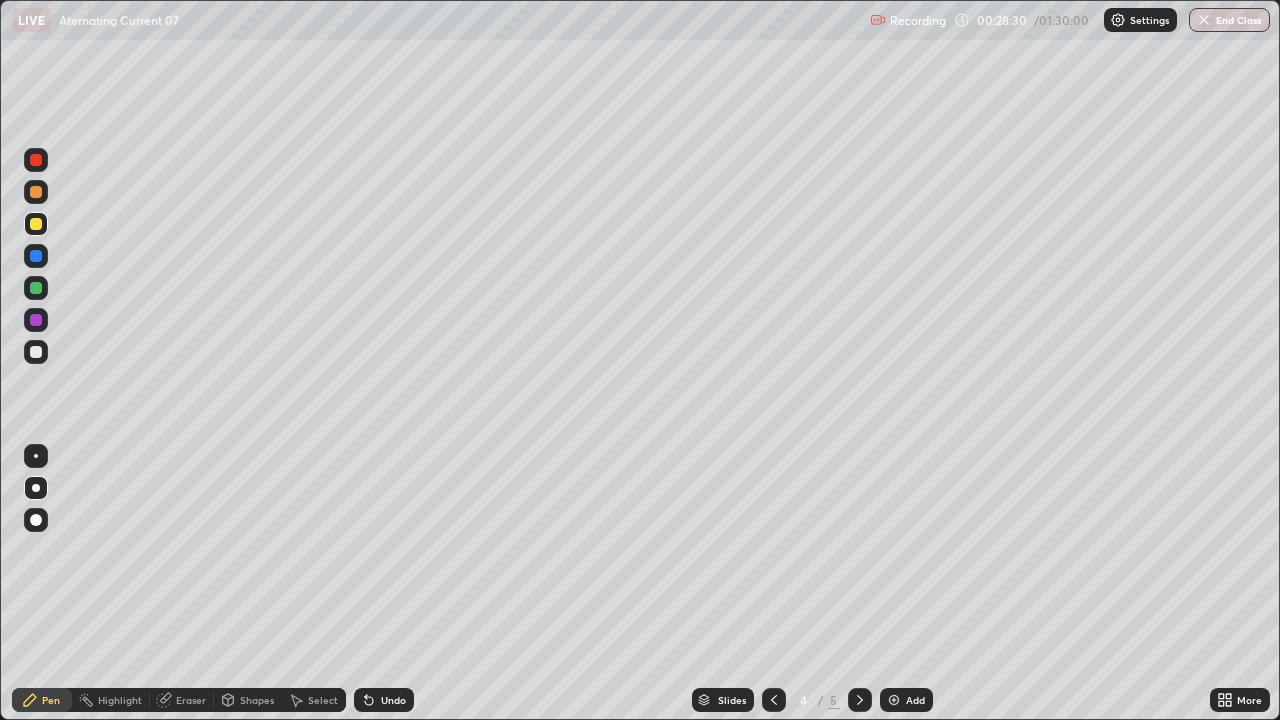 click 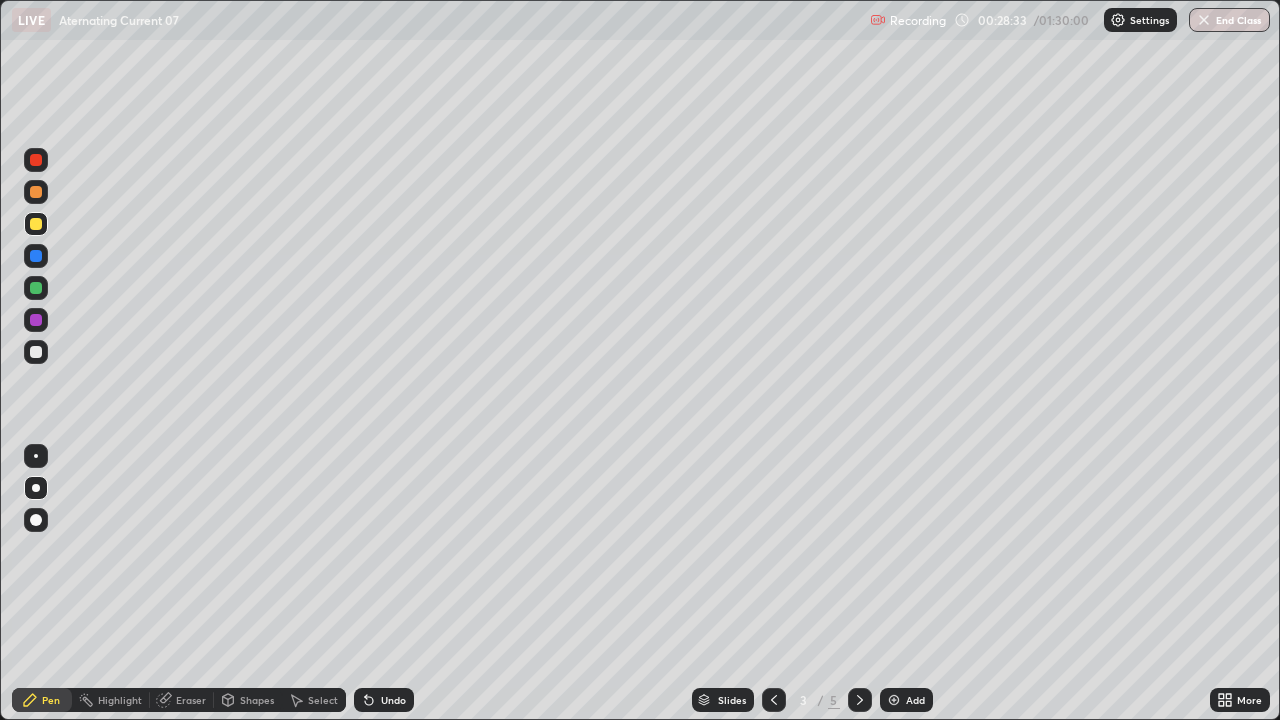 click 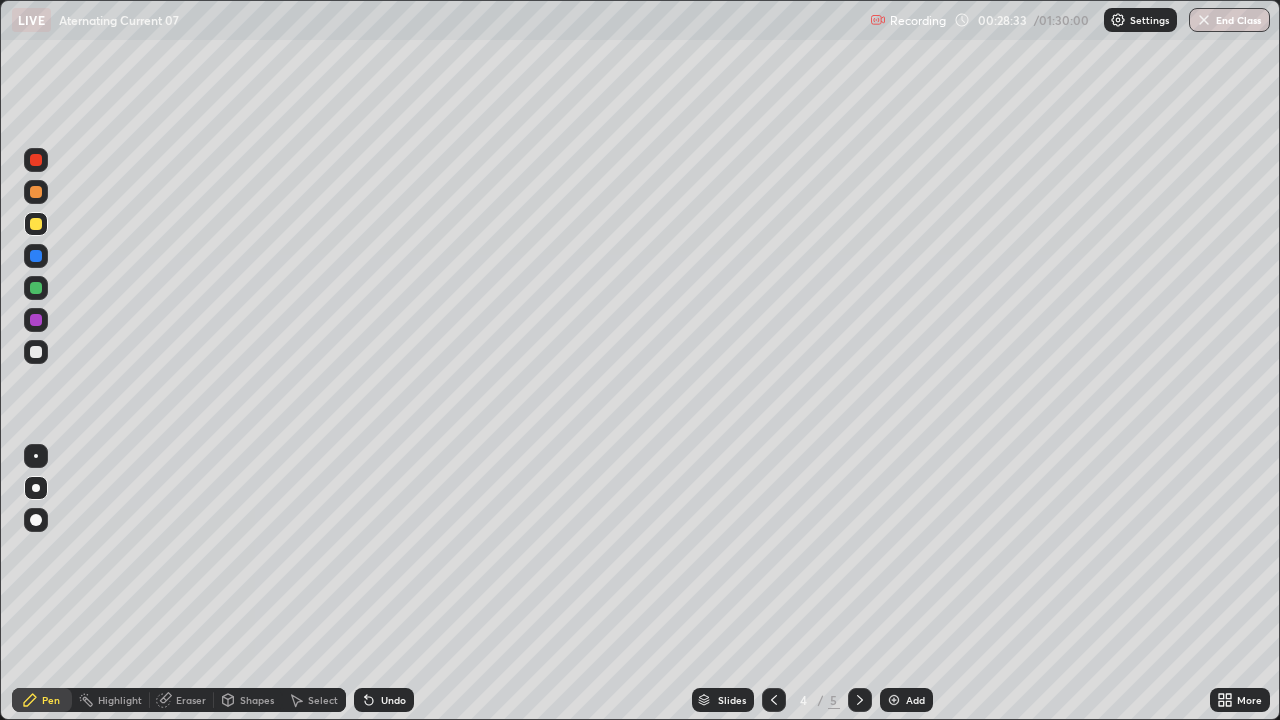 click 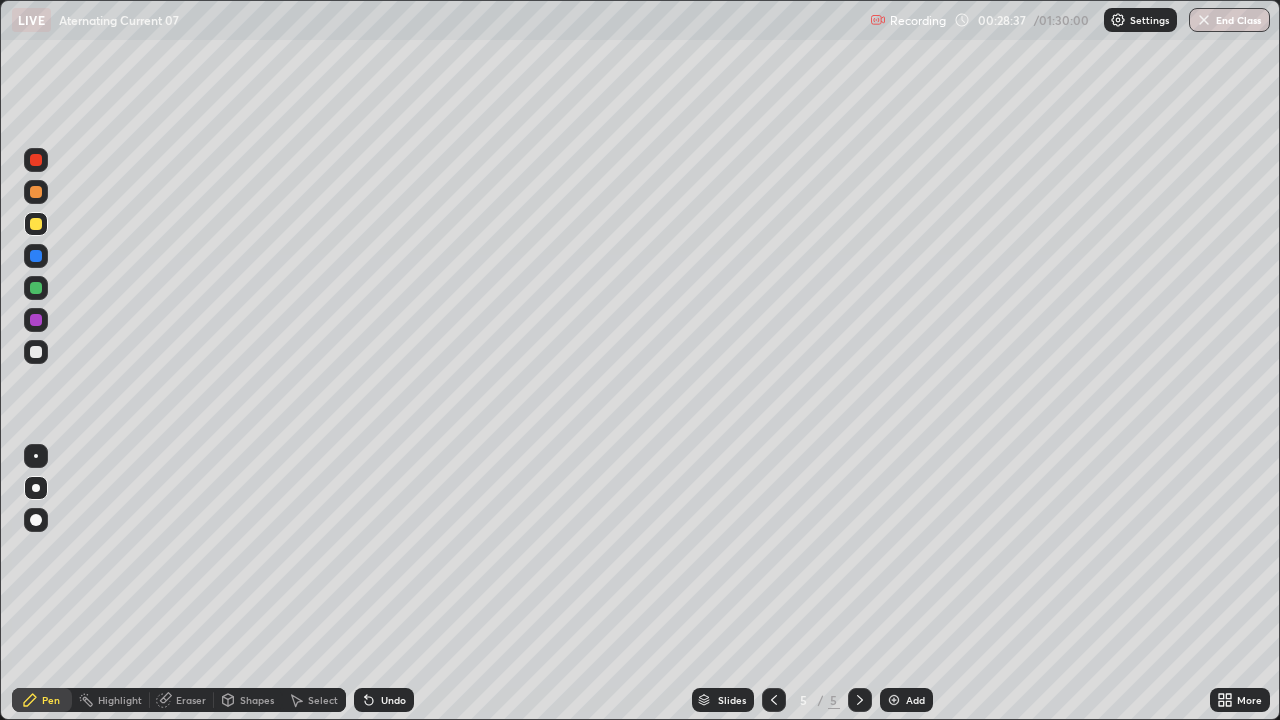 click on "Eraser" at bounding box center (191, 700) 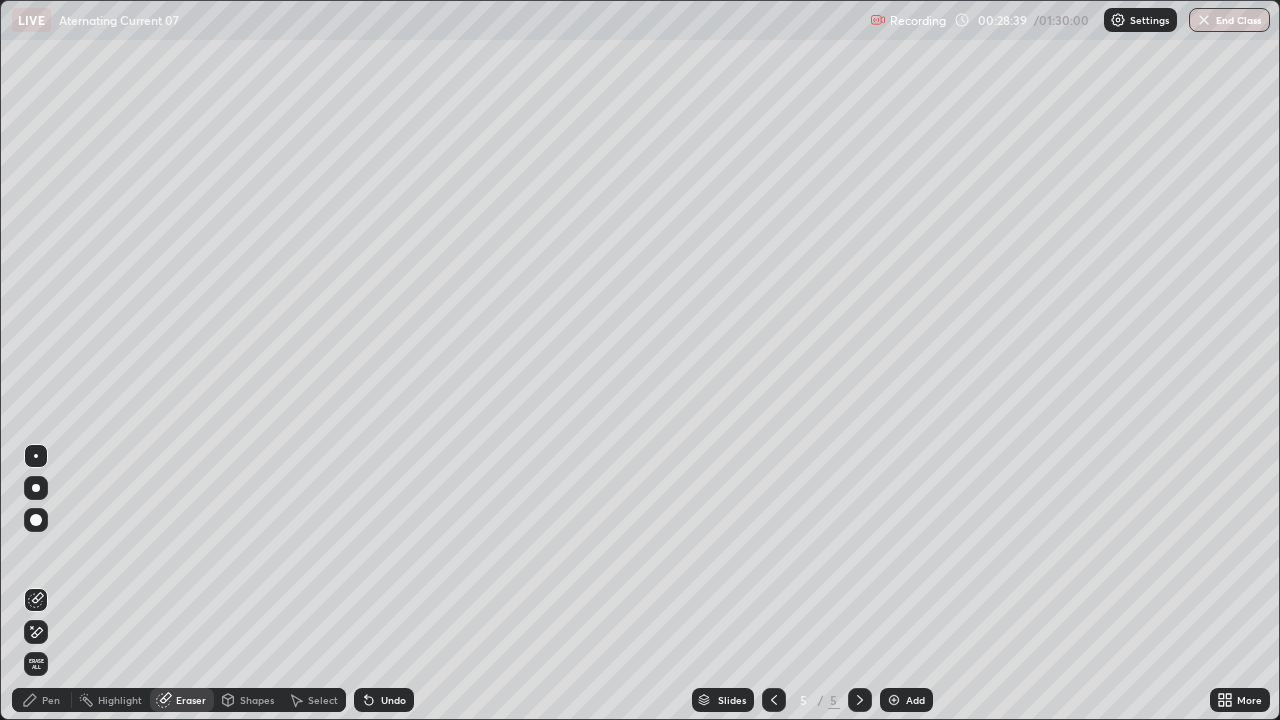 click on "Pen" at bounding box center [42, 700] 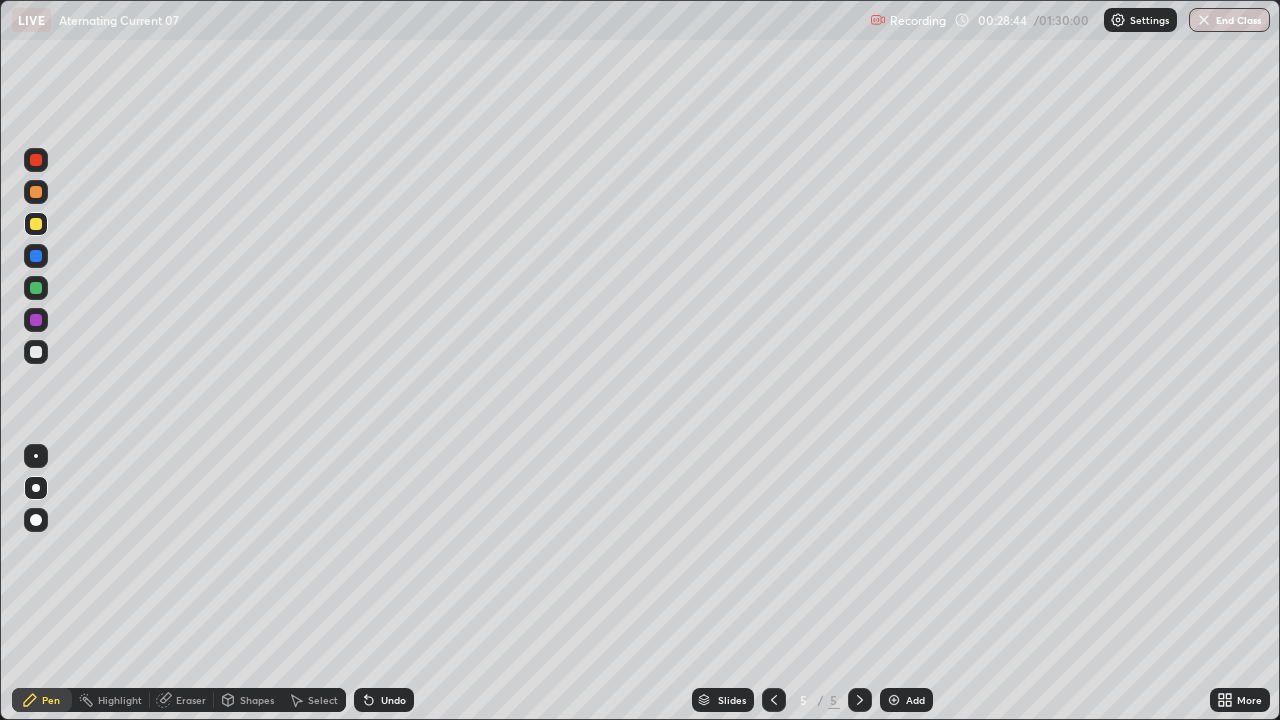 click at bounding box center (36, 224) 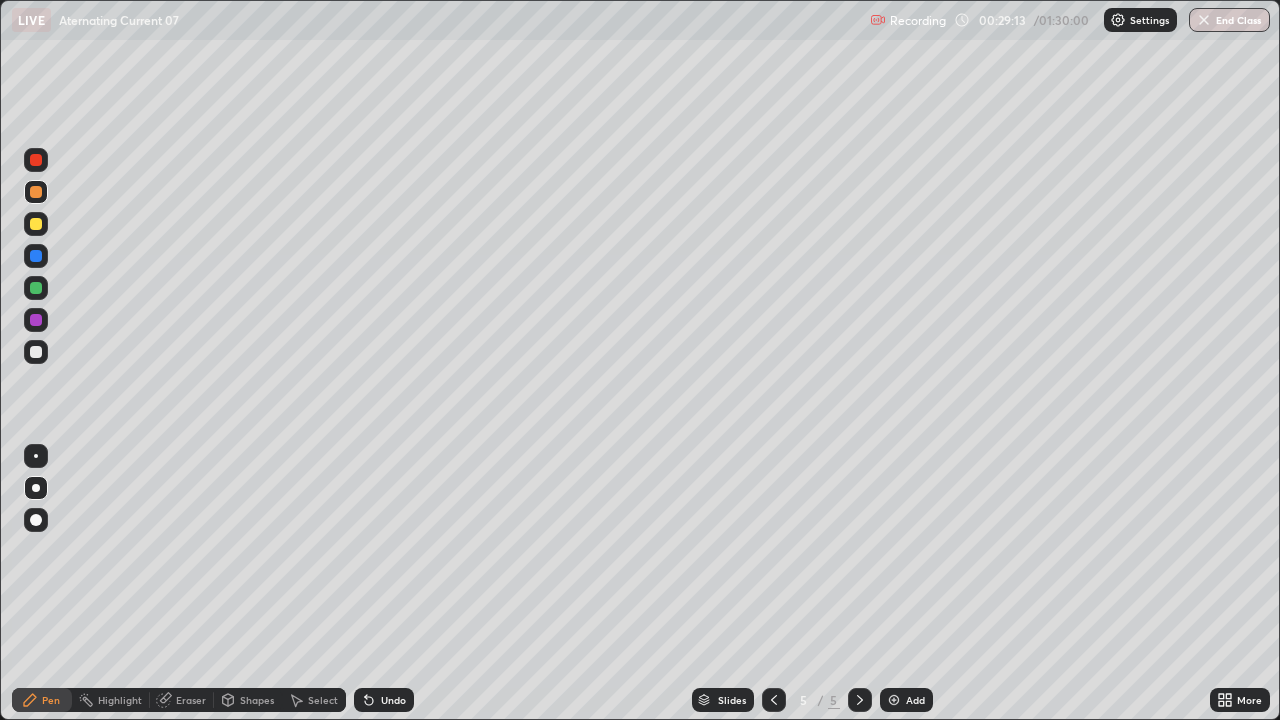 click 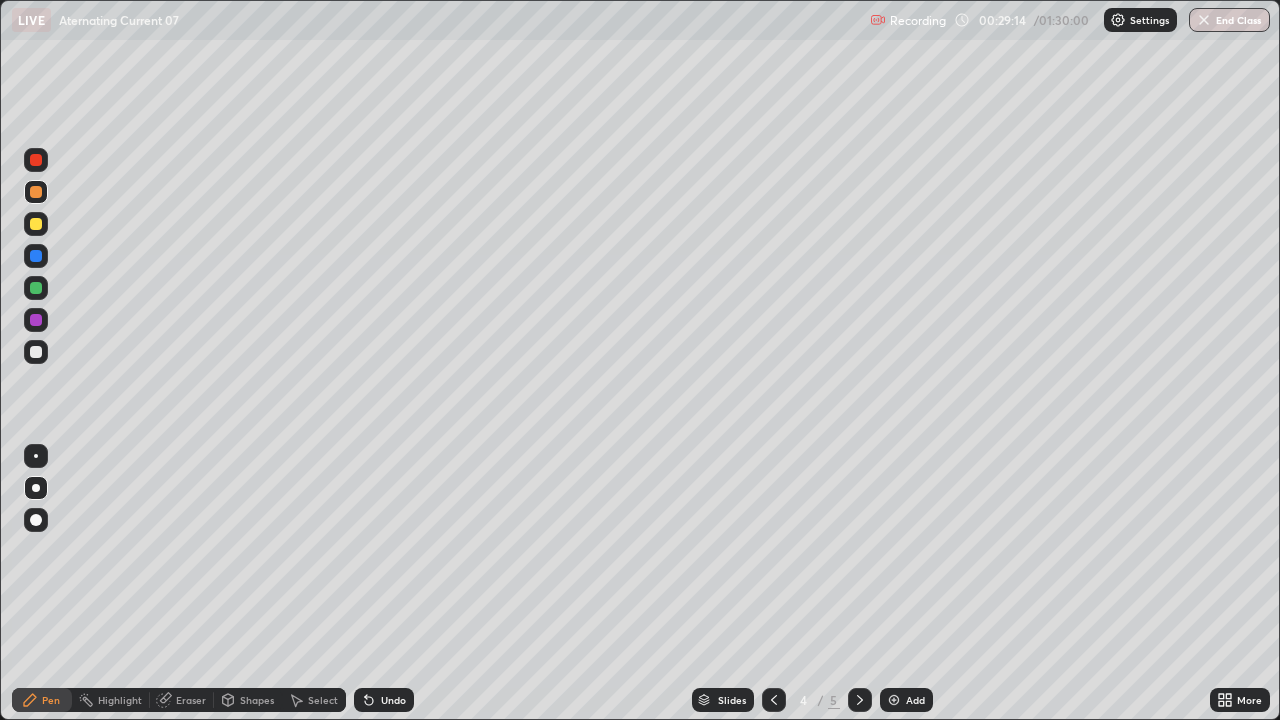 click 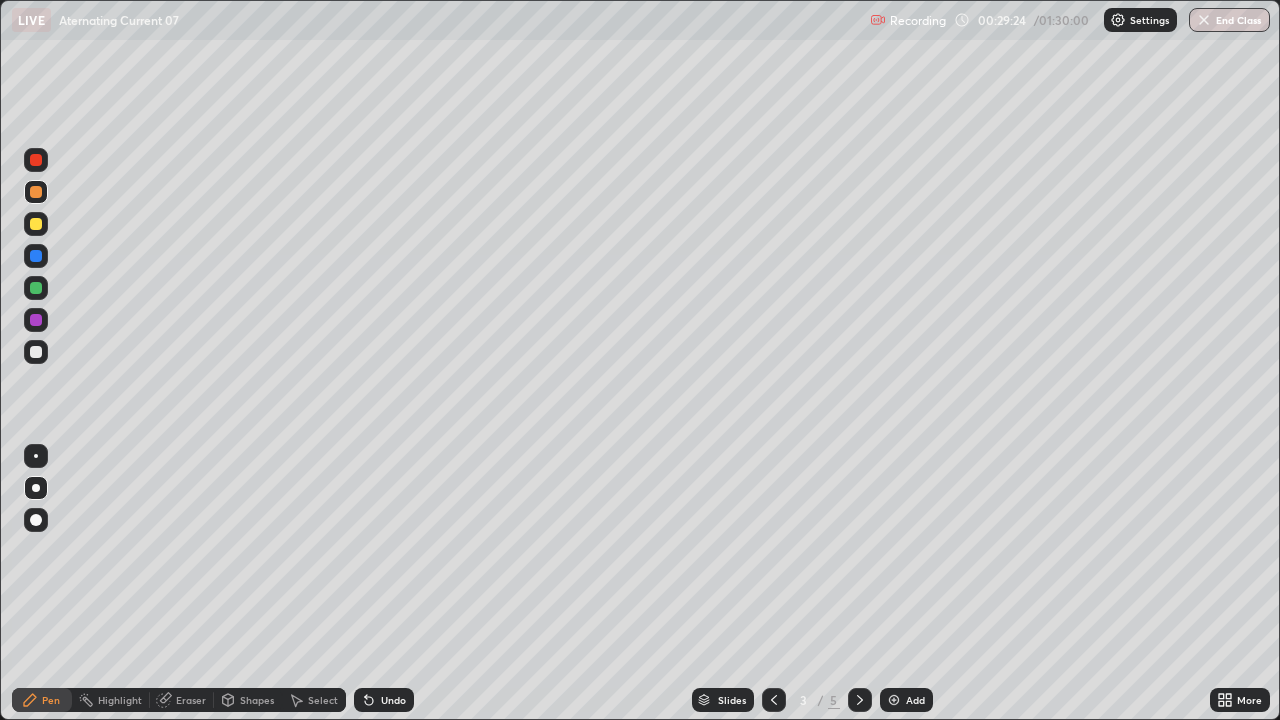 click 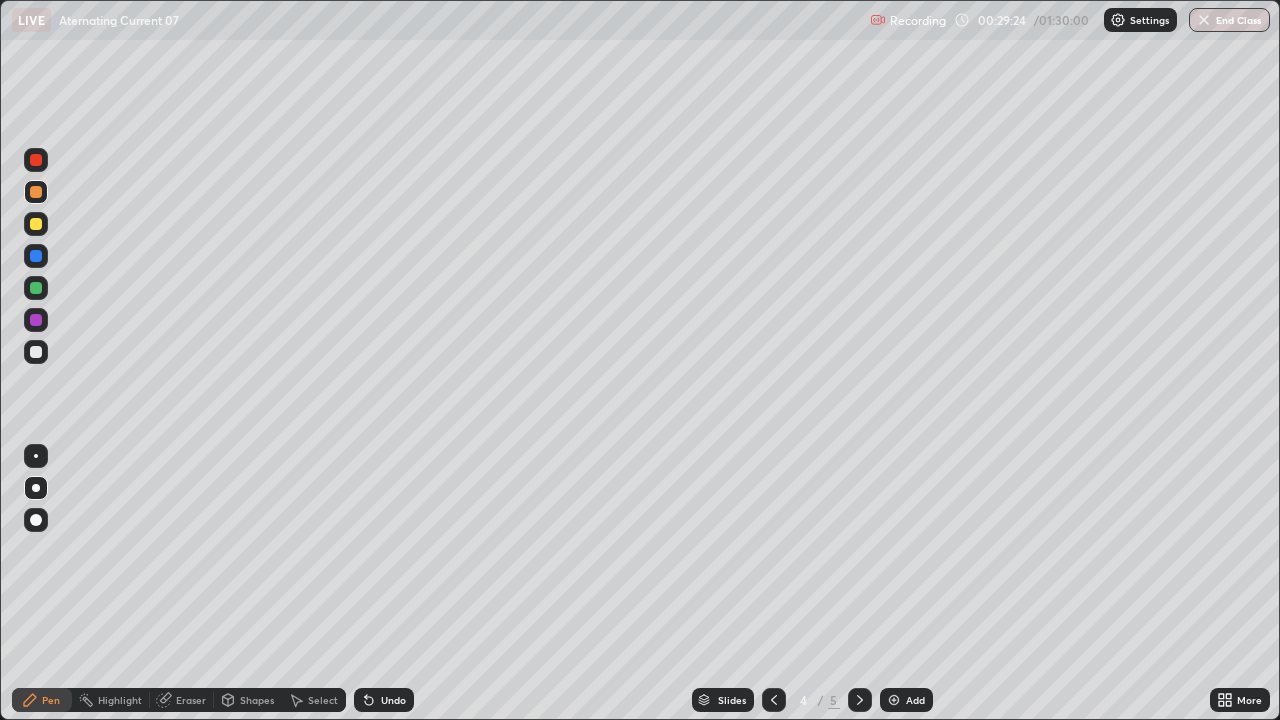 click 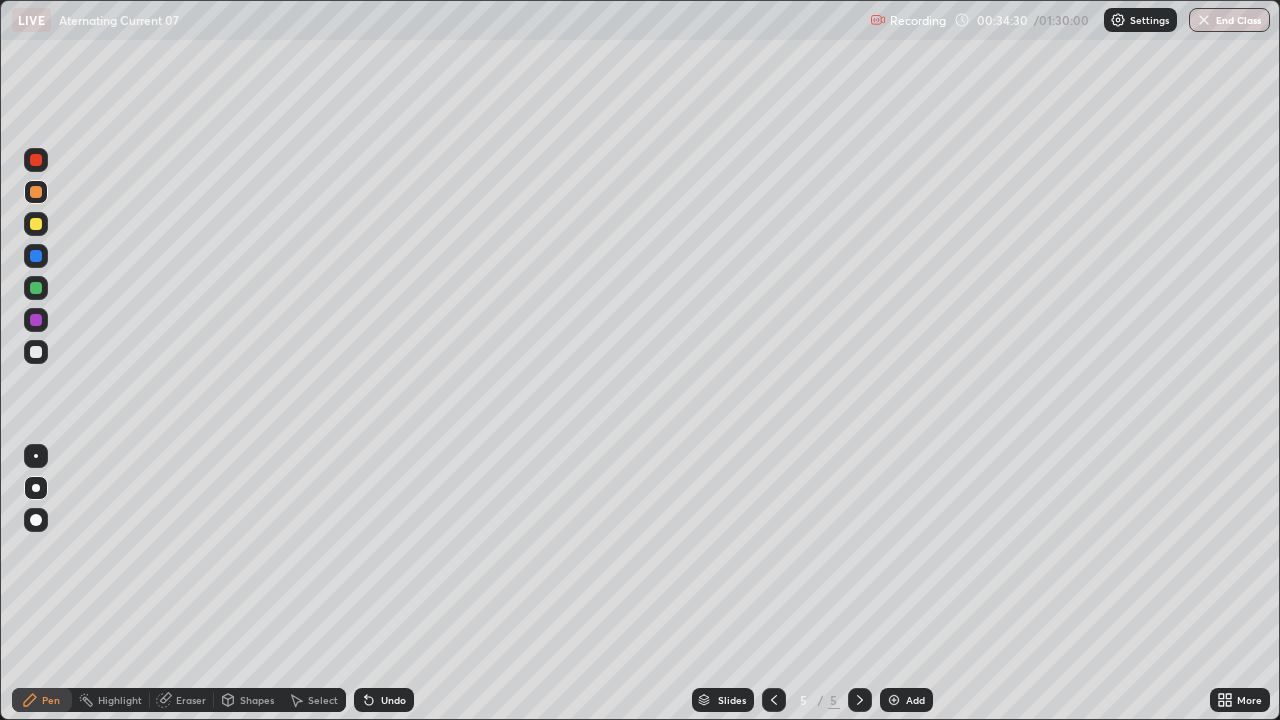 click on "Add" at bounding box center (915, 700) 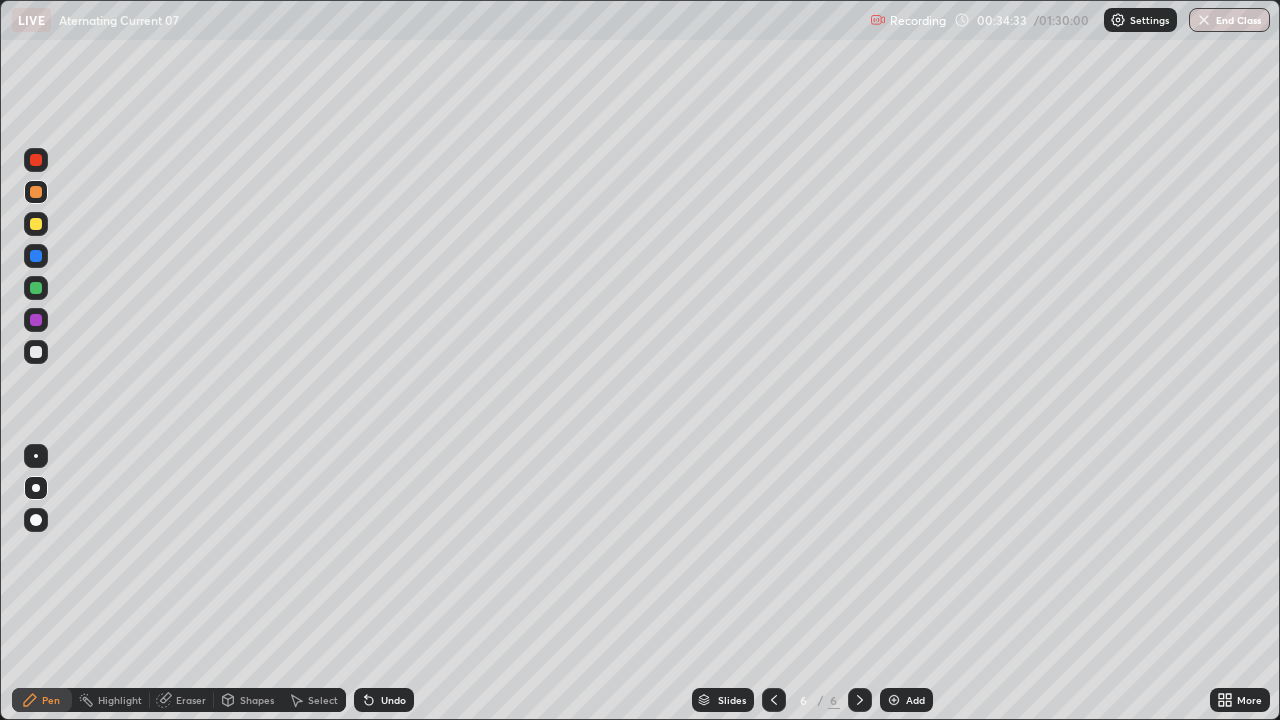 click at bounding box center [36, 224] 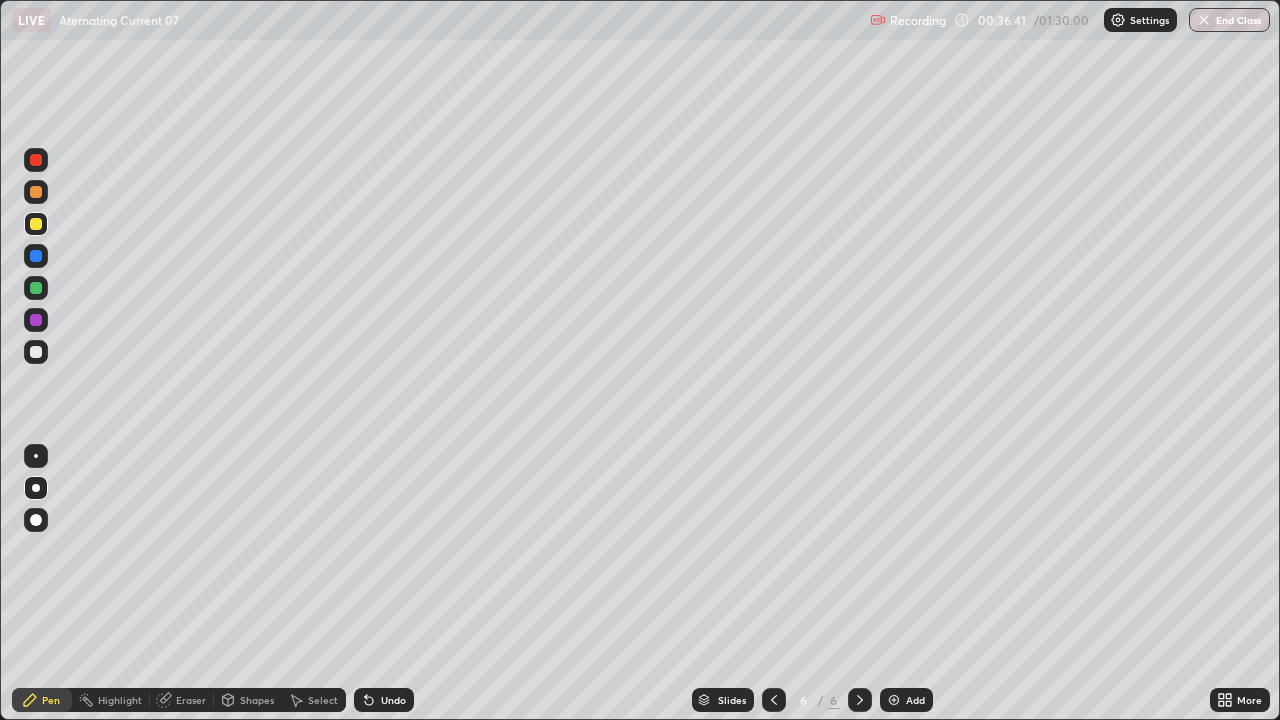 click at bounding box center (36, 352) 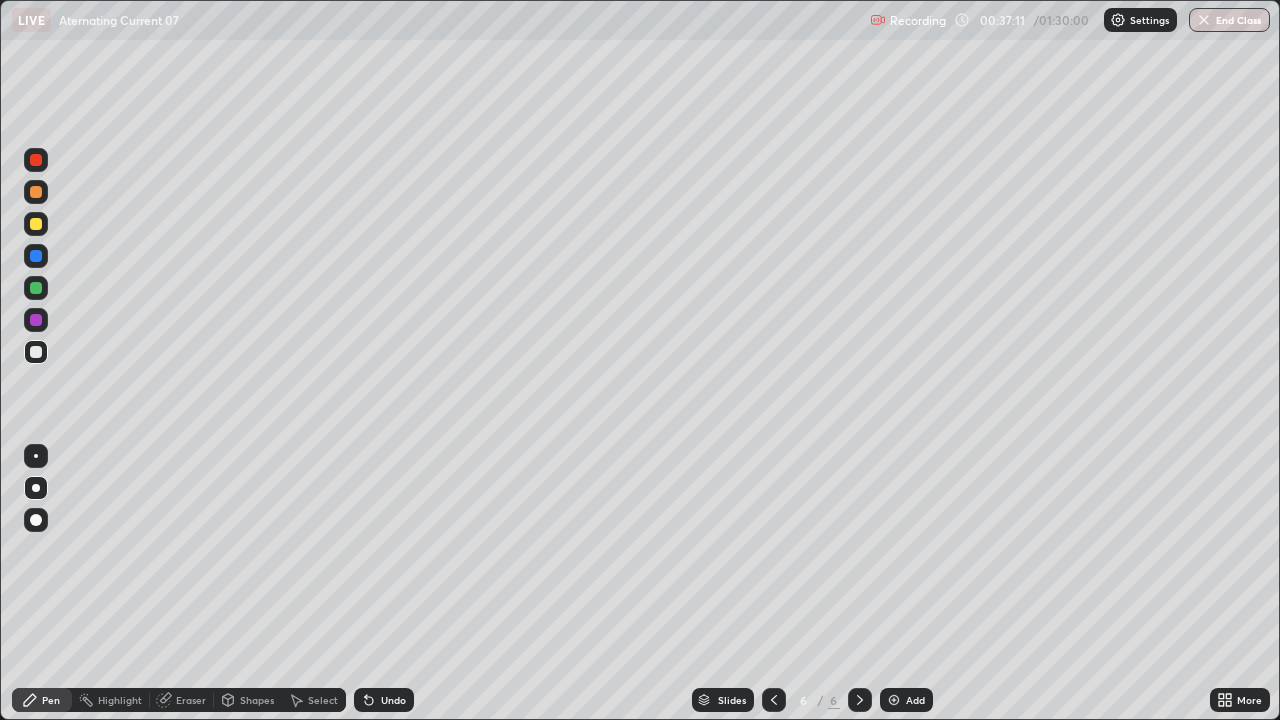 click on "Undo" at bounding box center [393, 700] 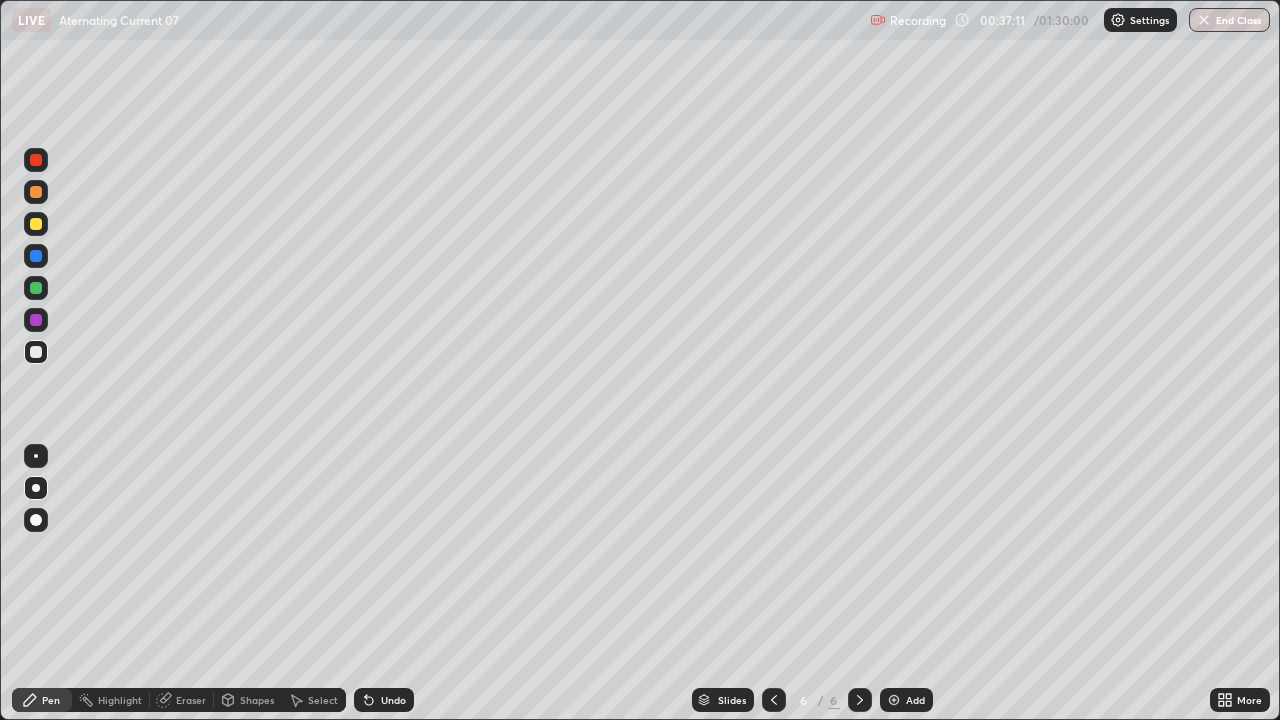 click on "Undo" at bounding box center (384, 700) 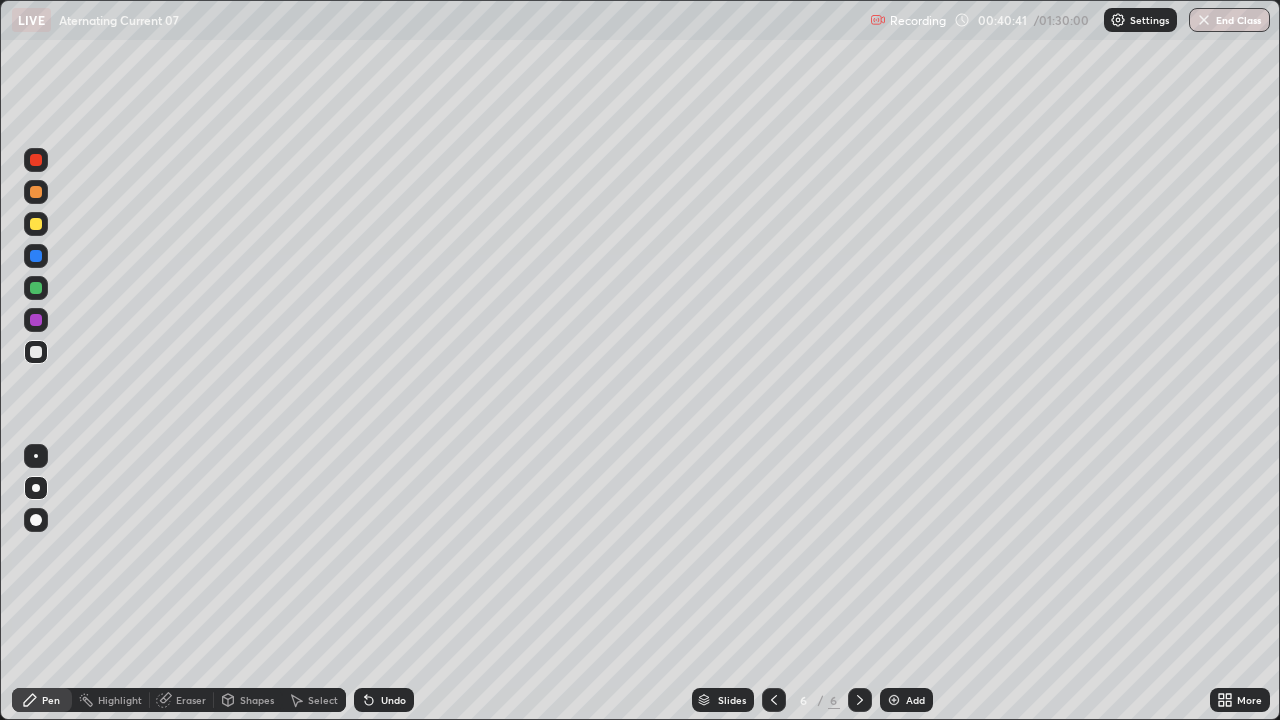 click on "Add" at bounding box center (915, 700) 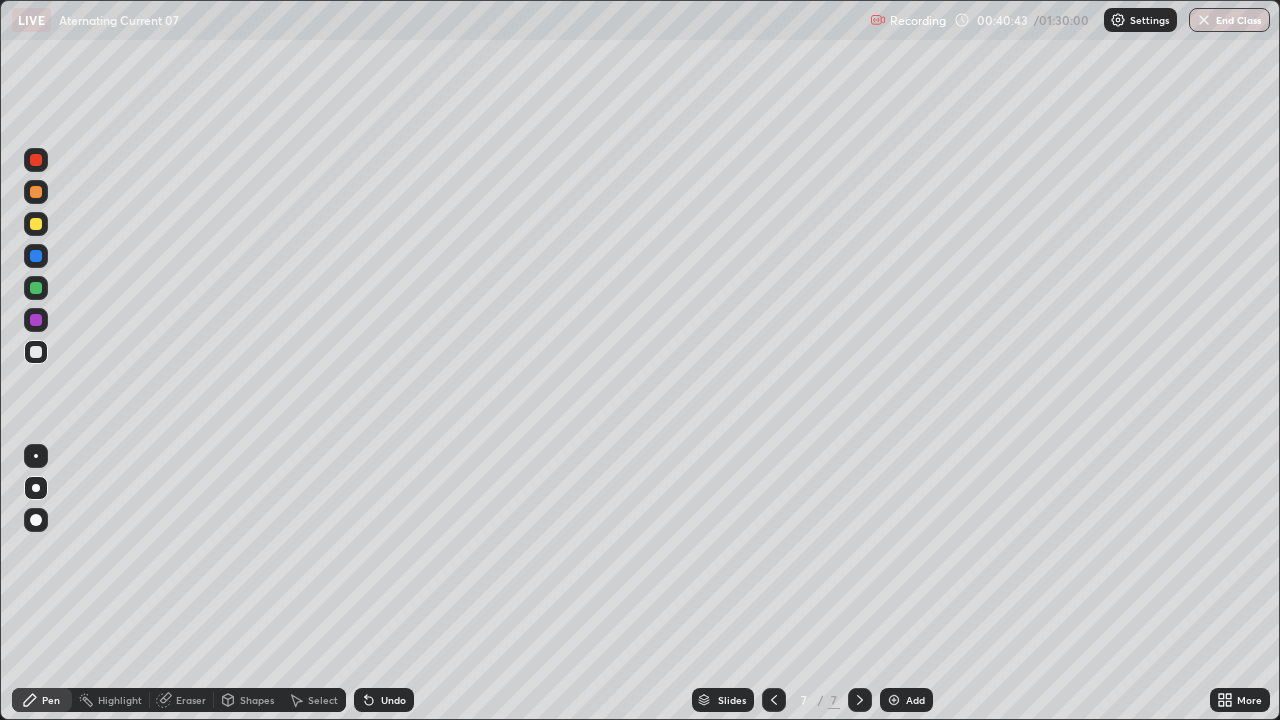 click at bounding box center (36, 224) 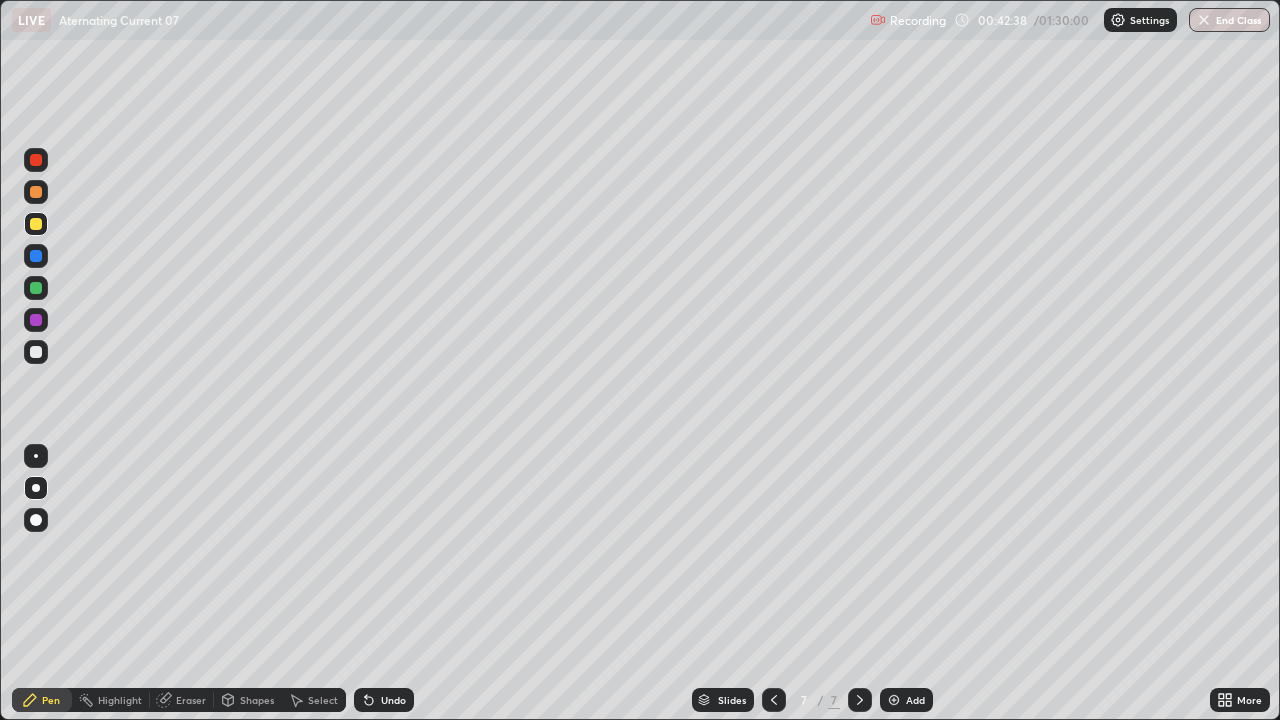 click at bounding box center [36, 256] 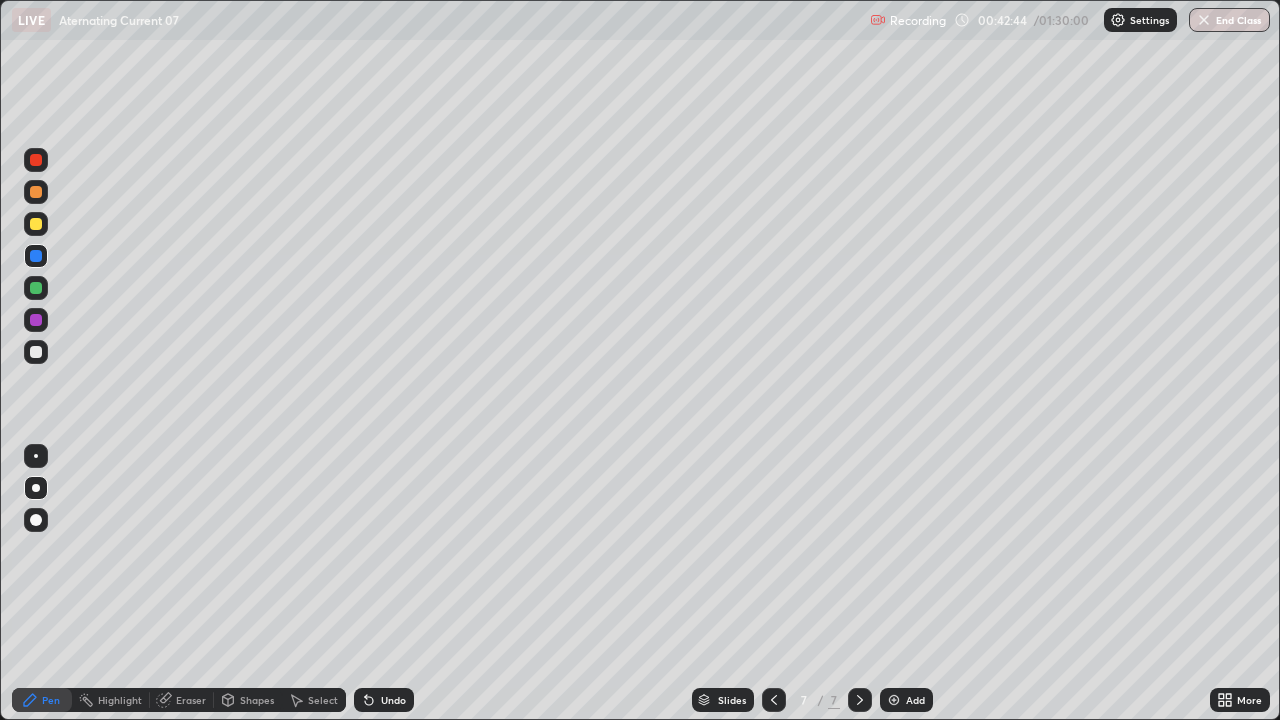 click at bounding box center [36, 224] 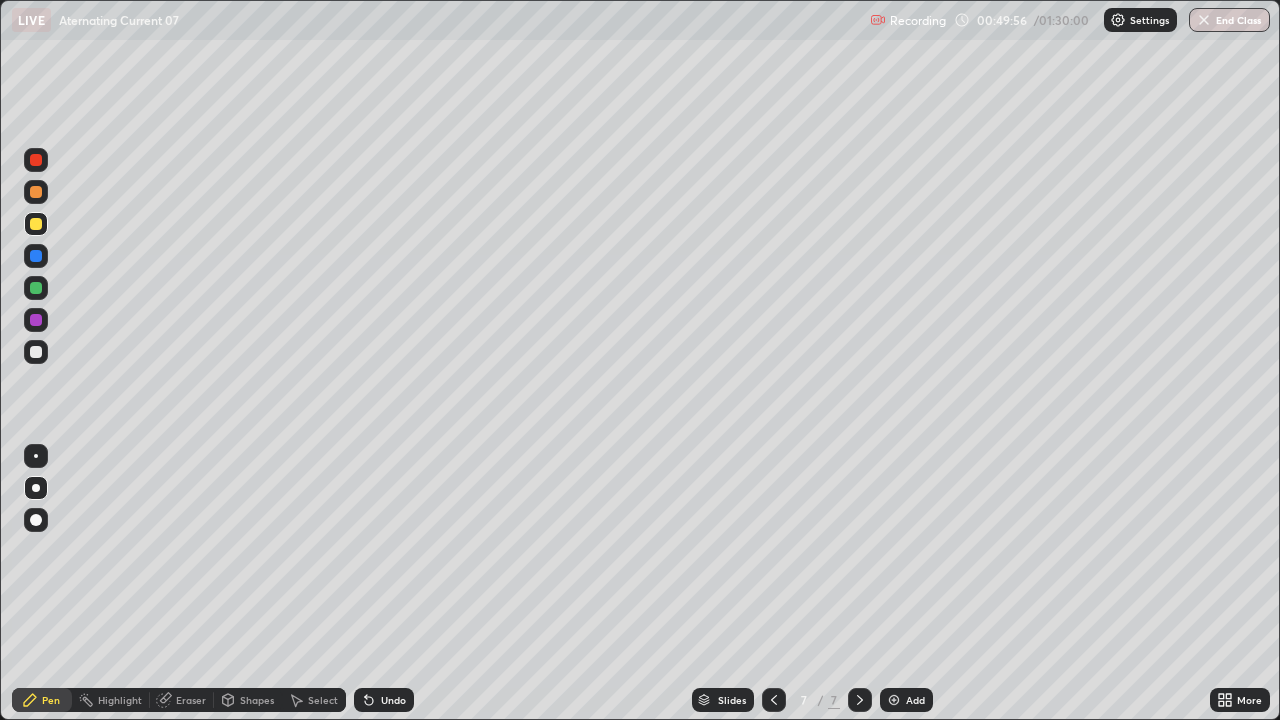 click on "Add" at bounding box center [906, 700] 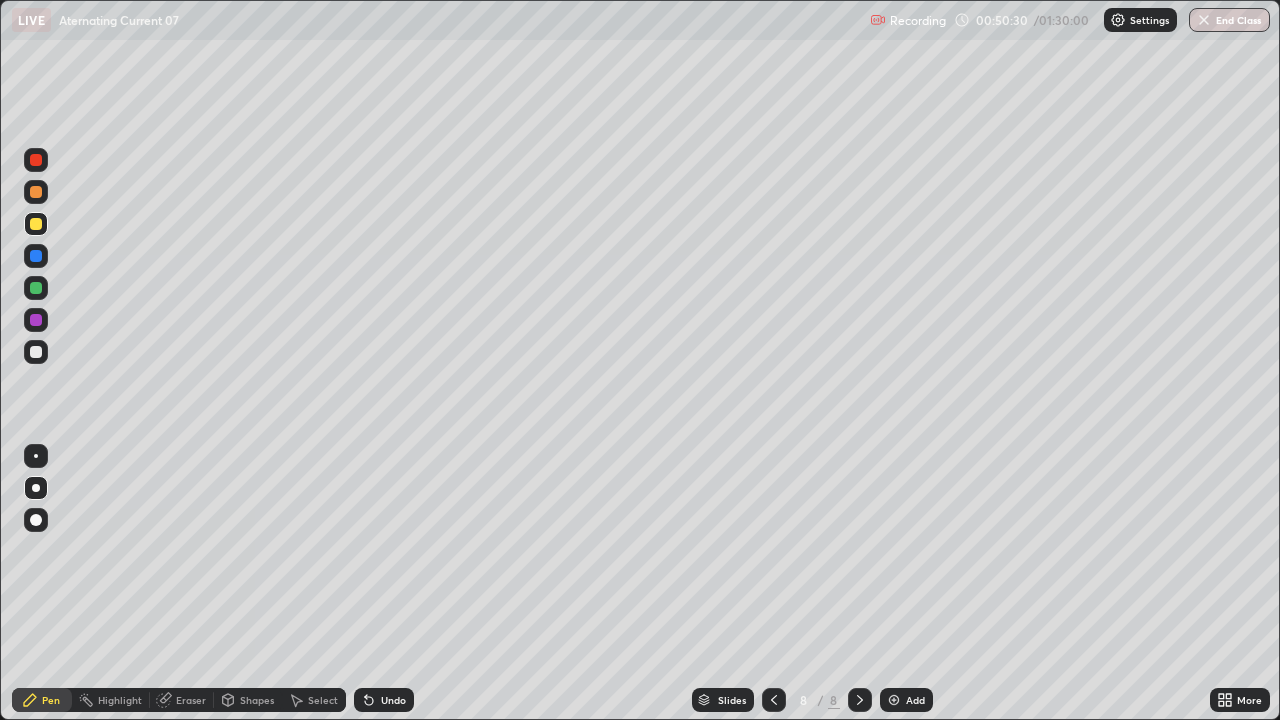 click at bounding box center (36, 352) 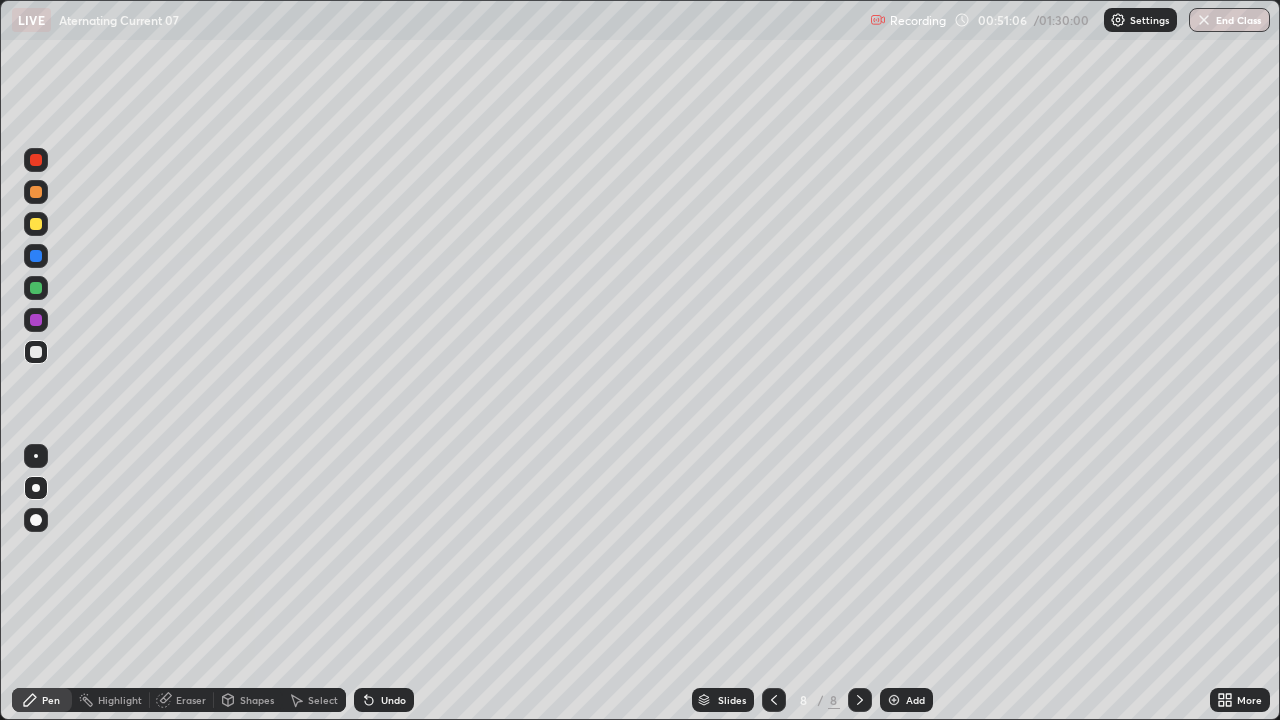 click on "Select" at bounding box center (314, 700) 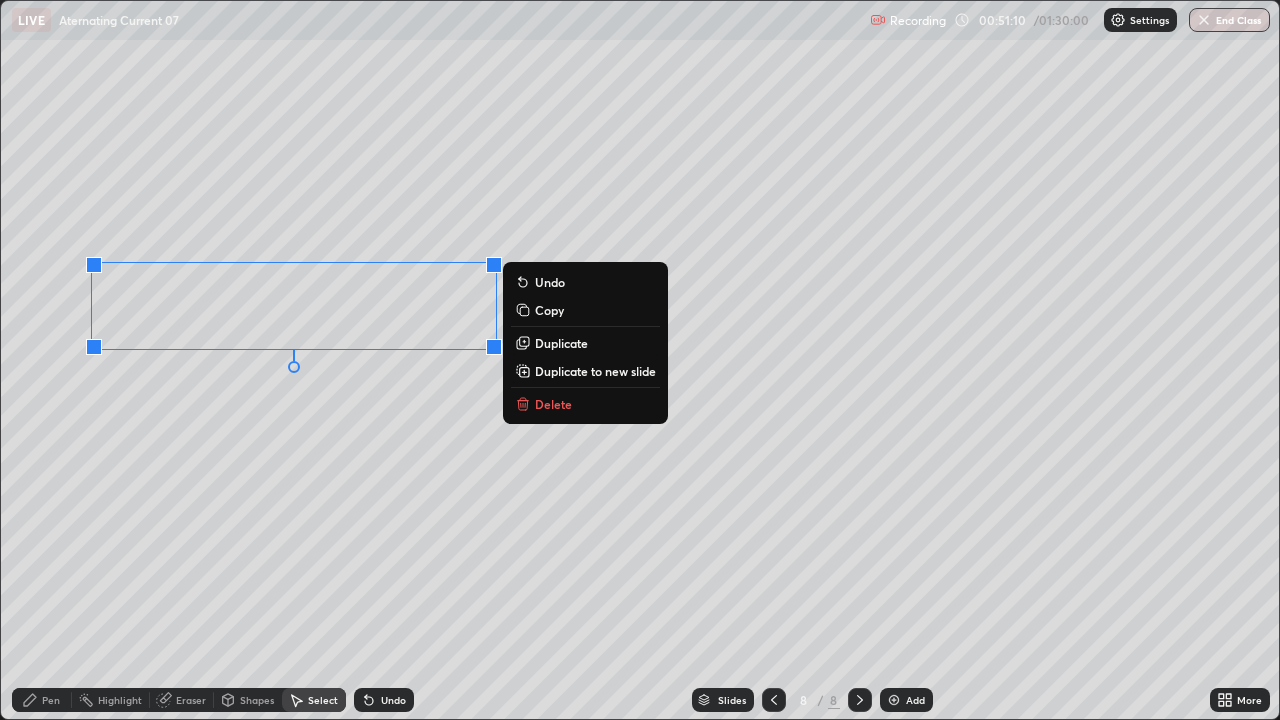 click on "Duplicate" at bounding box center (561, 343) 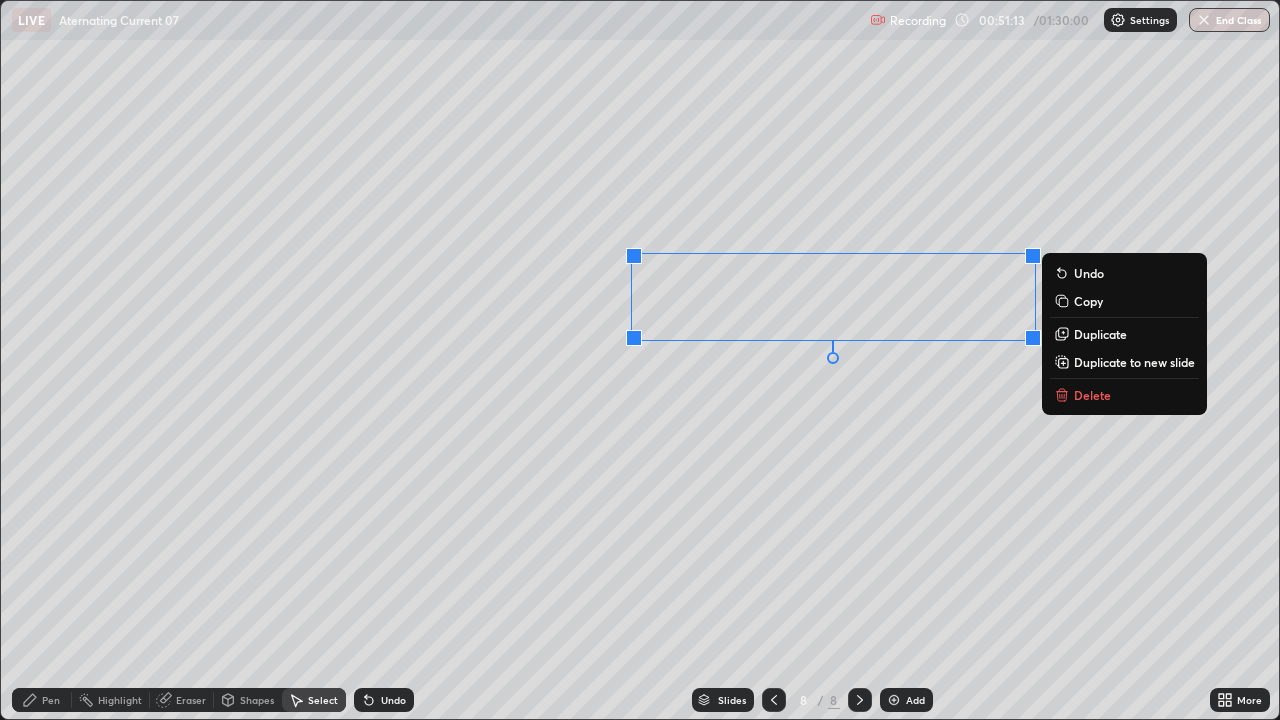 click on "Pen" at bounding box center (42, 700) 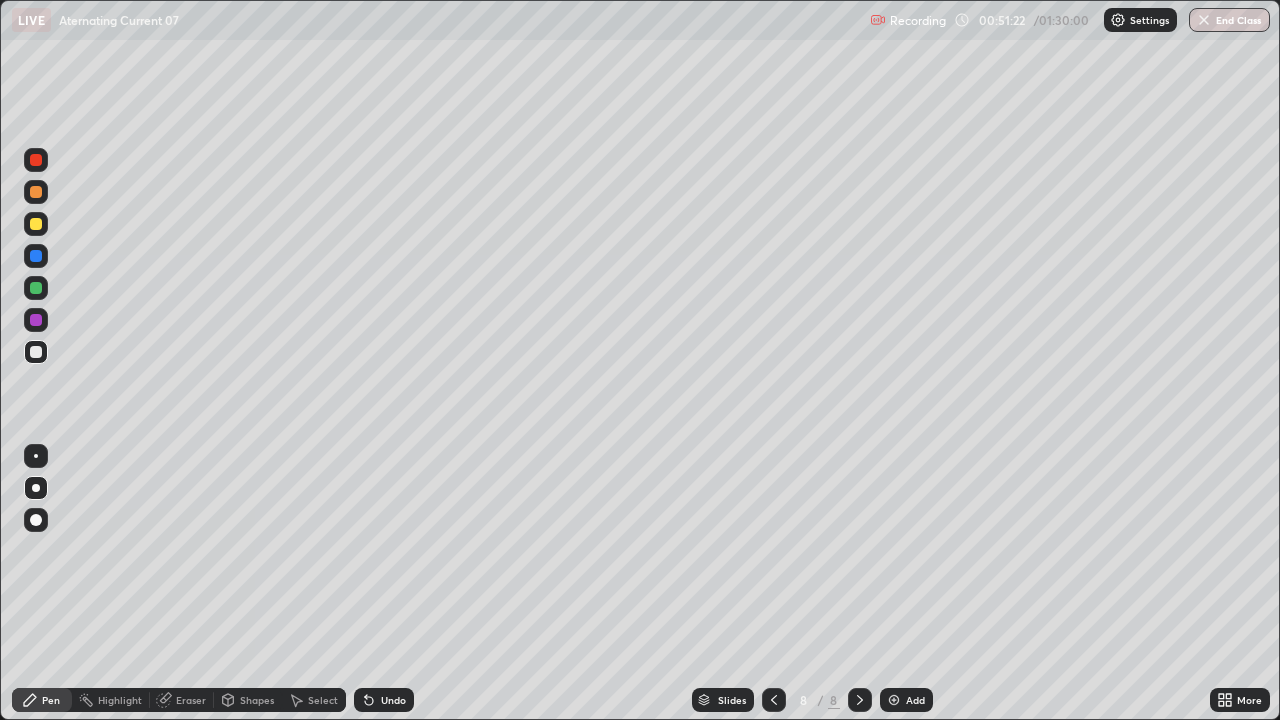 click 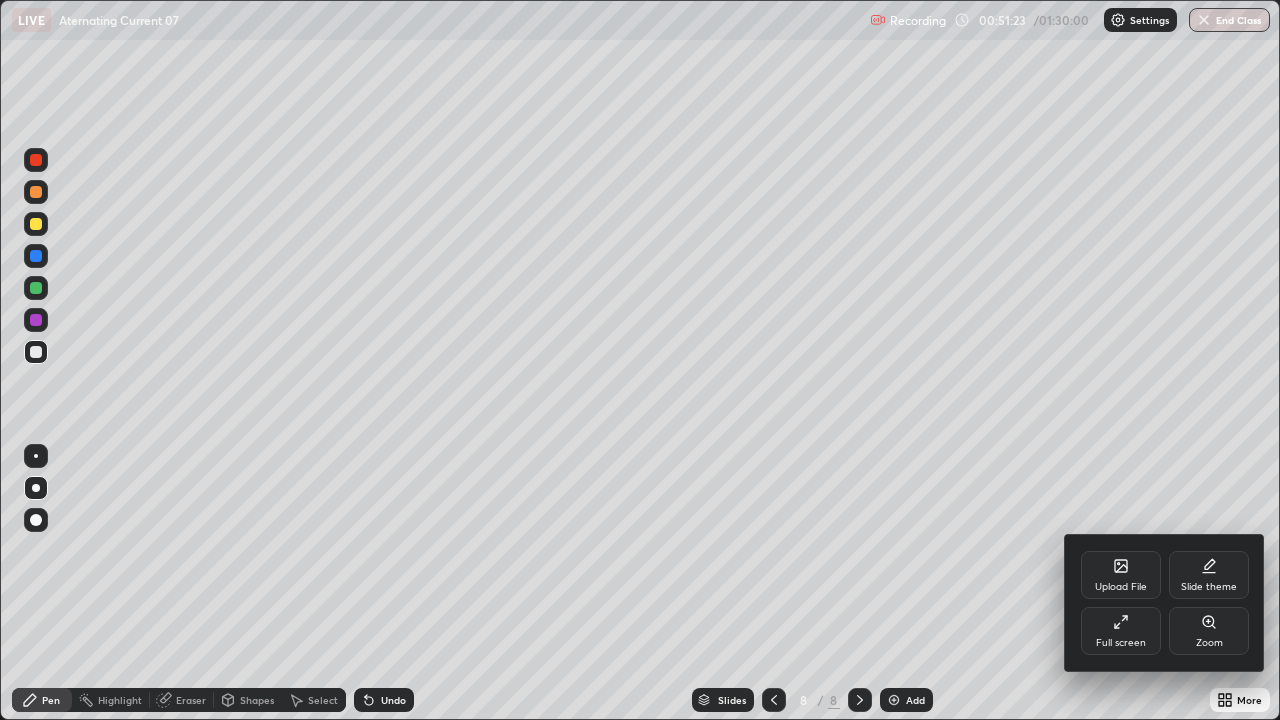 click on "Full screen" at bounding box center (1121, 631) 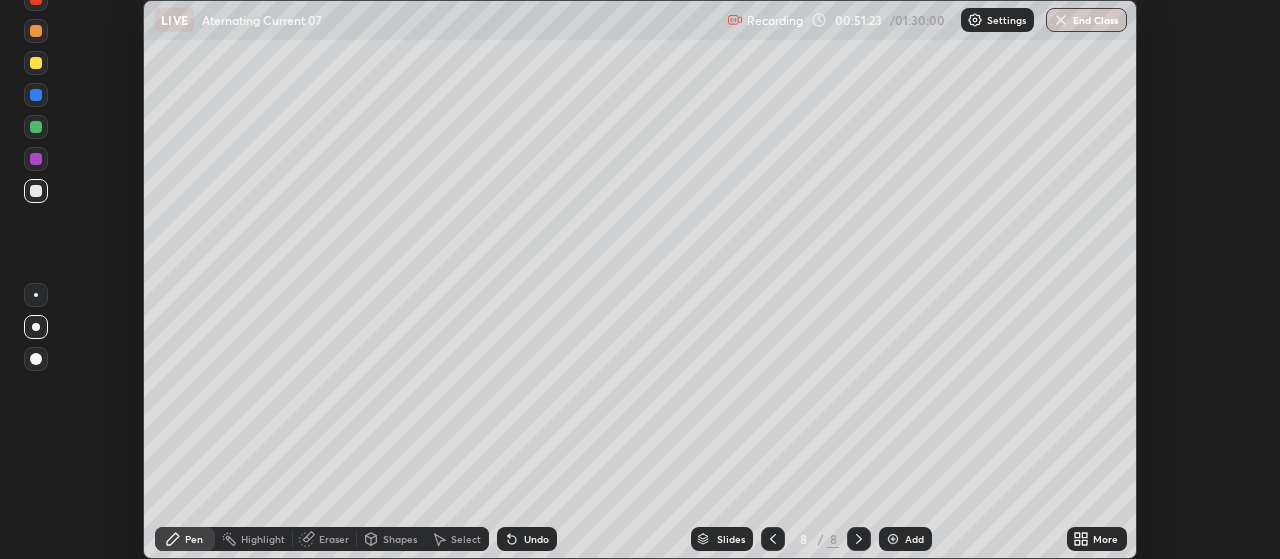 scroll, scrollTop: 559, scrollLeft: 1280, axis: both 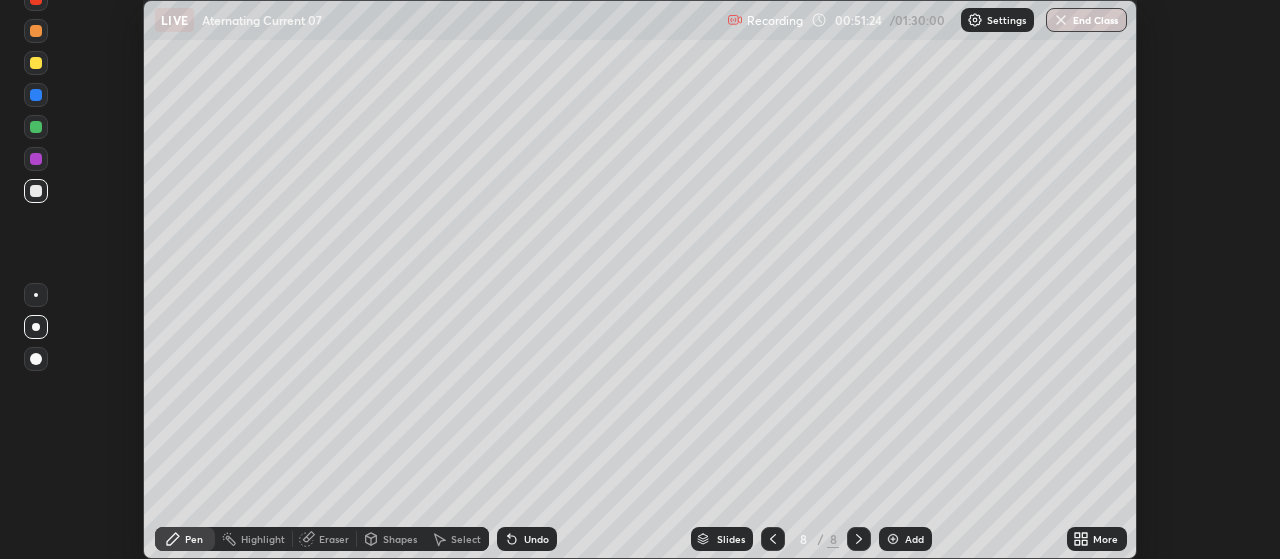 click on "More" at bounding box center [1105, 539] 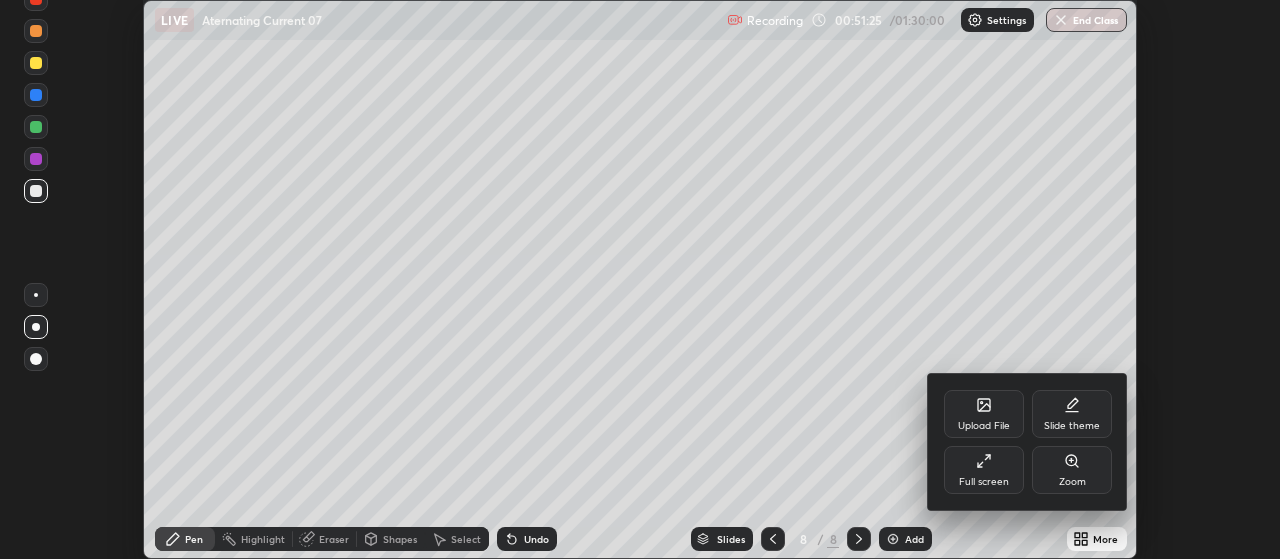 click on "Full screen" at bounding box center (984, 470) 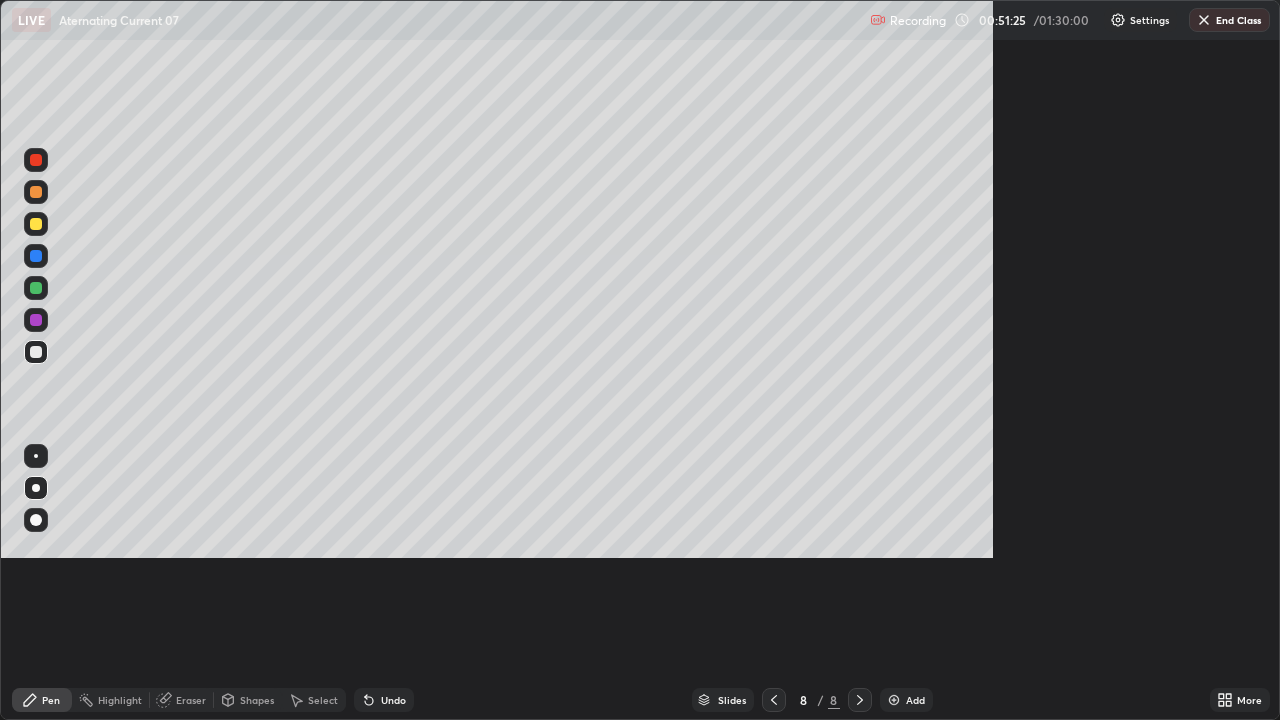 scroll, scrollTop: 99280, scrollLeft: 98720, axis: both 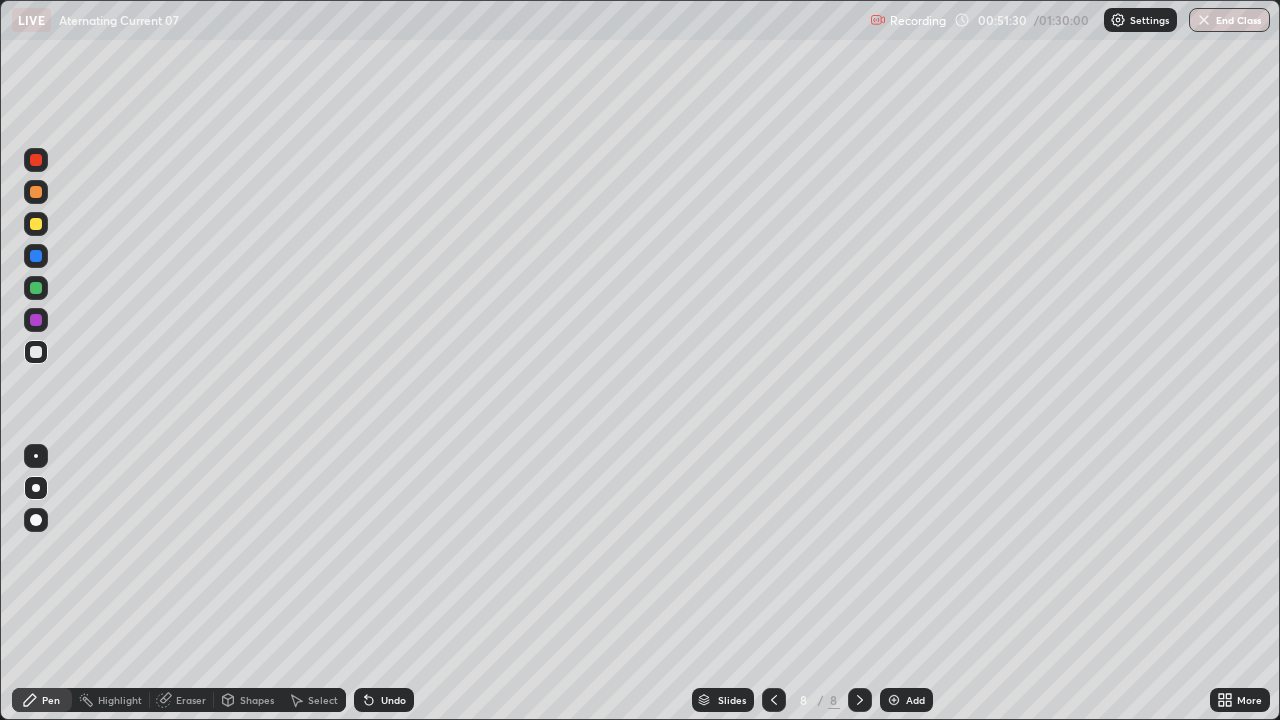 click on "Undo" at bounding box center [384, 700] 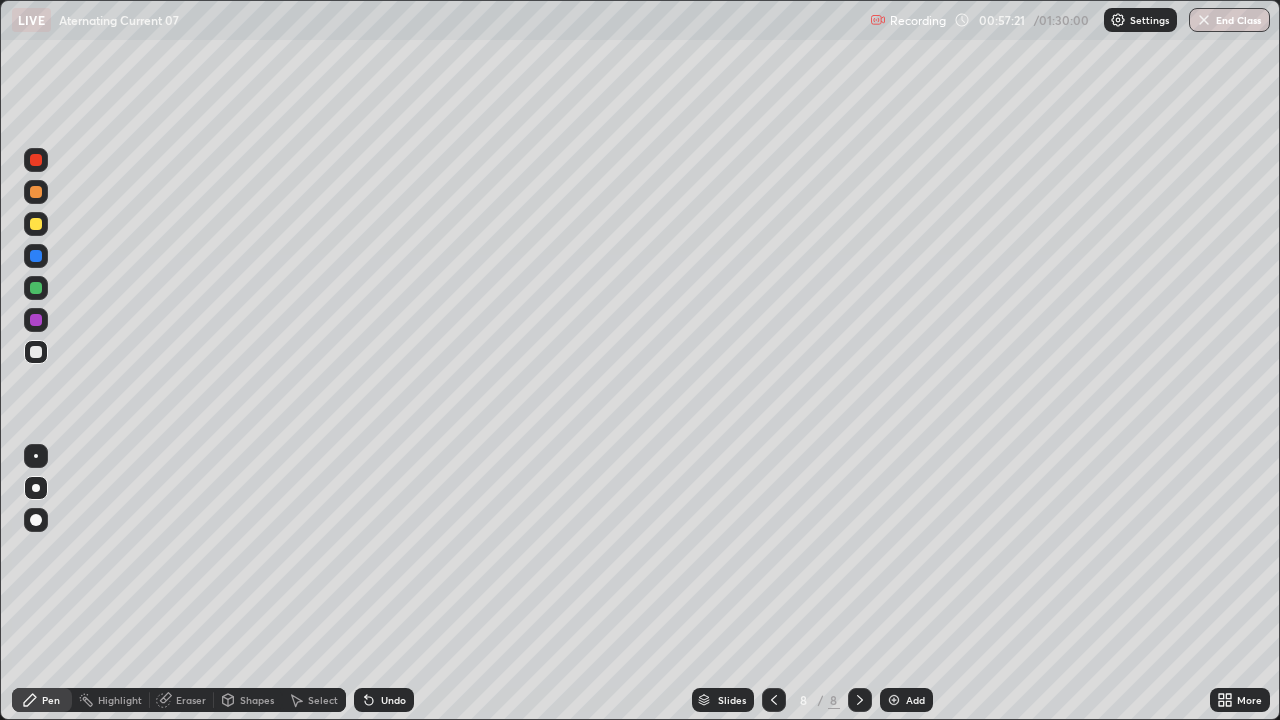 click on "Add" at bounding box center (915, 700) 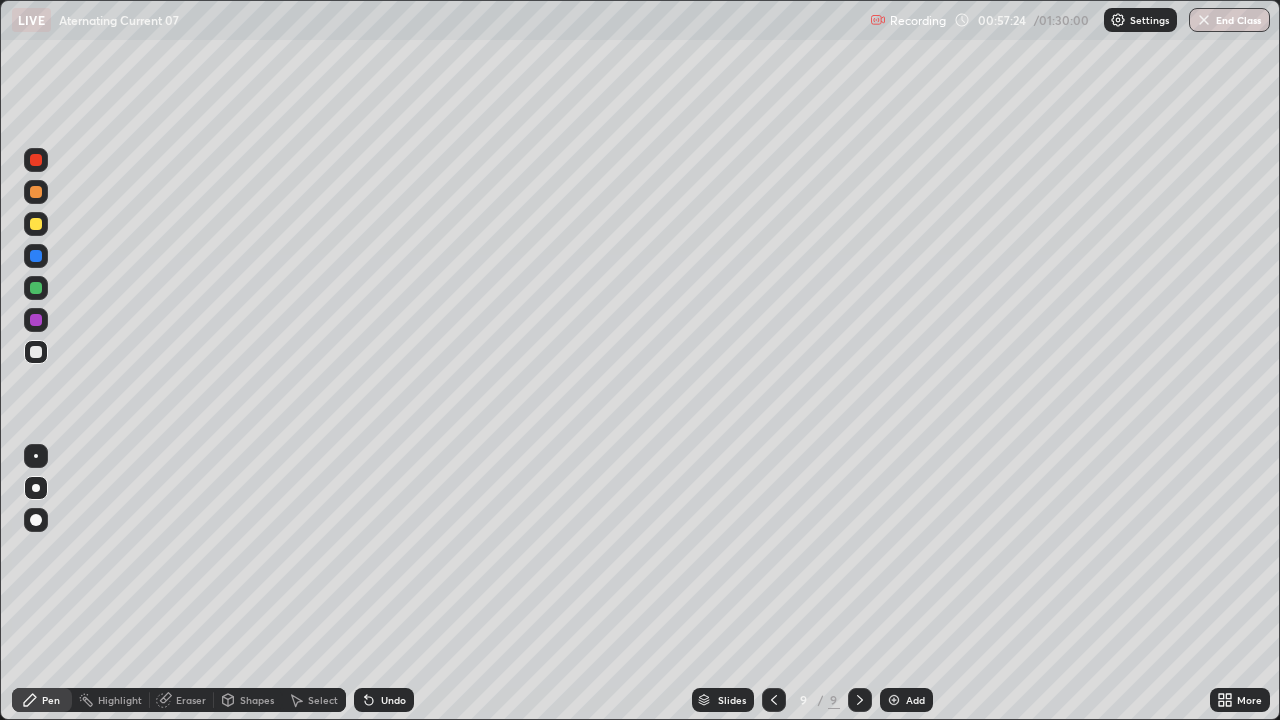 click at bounding box center (36, 224) 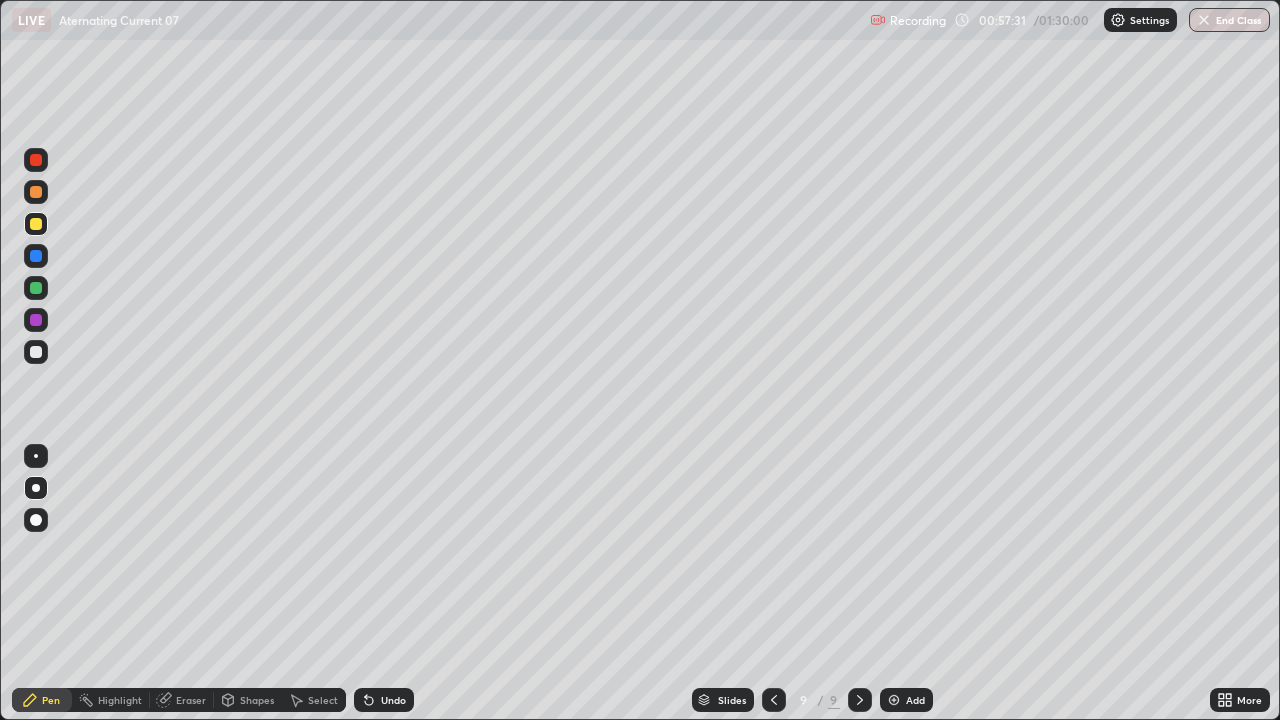 click on "Undo" at bounding box center (393, 700) 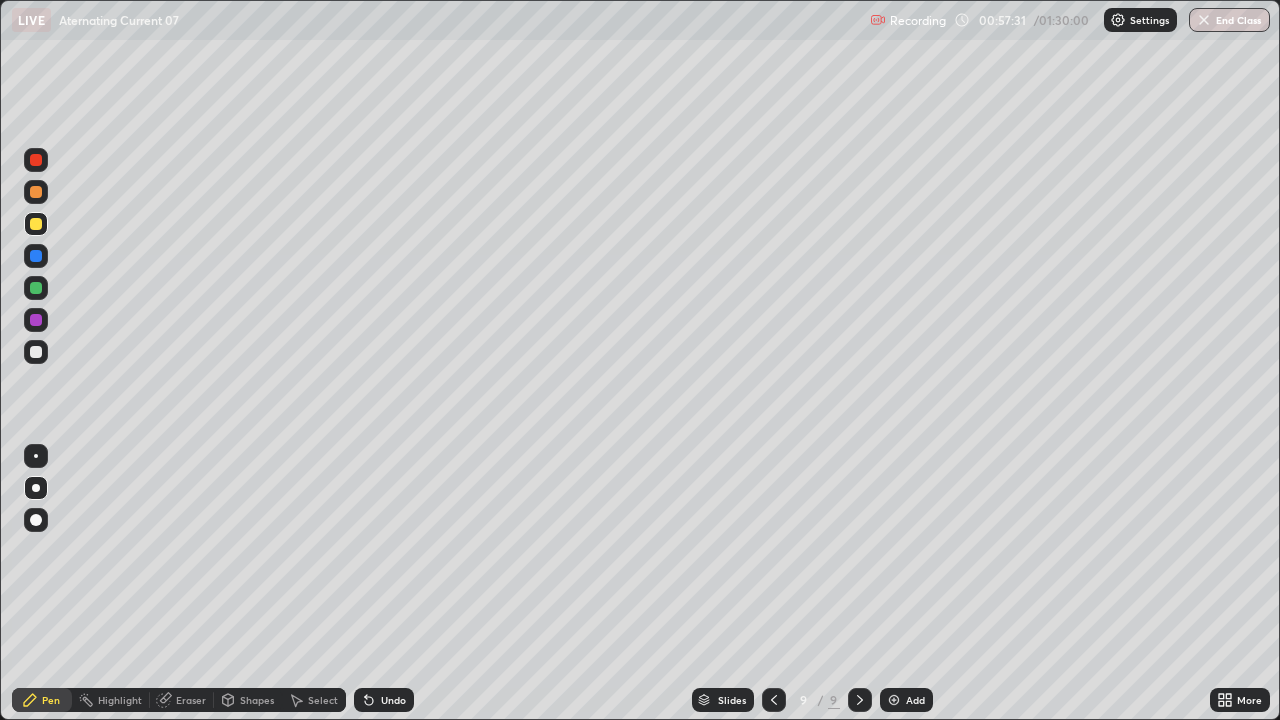 click on "Undo" at bounding box center (393, 700) 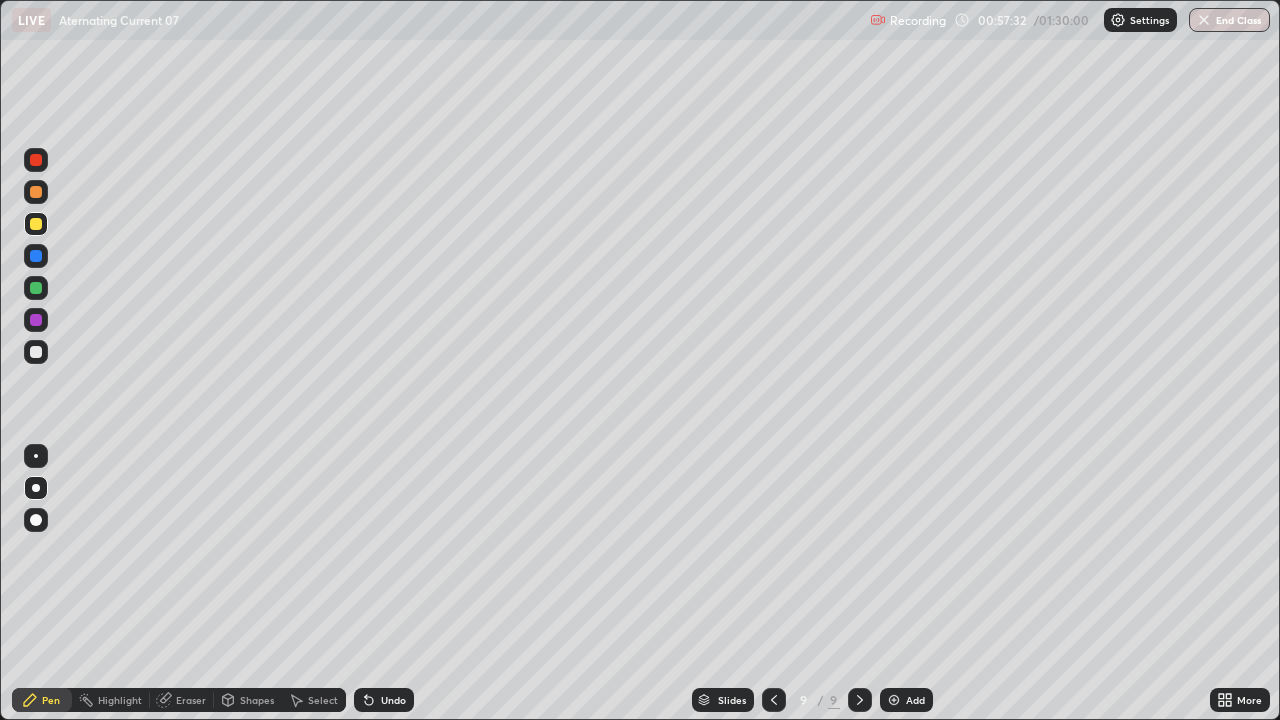 click 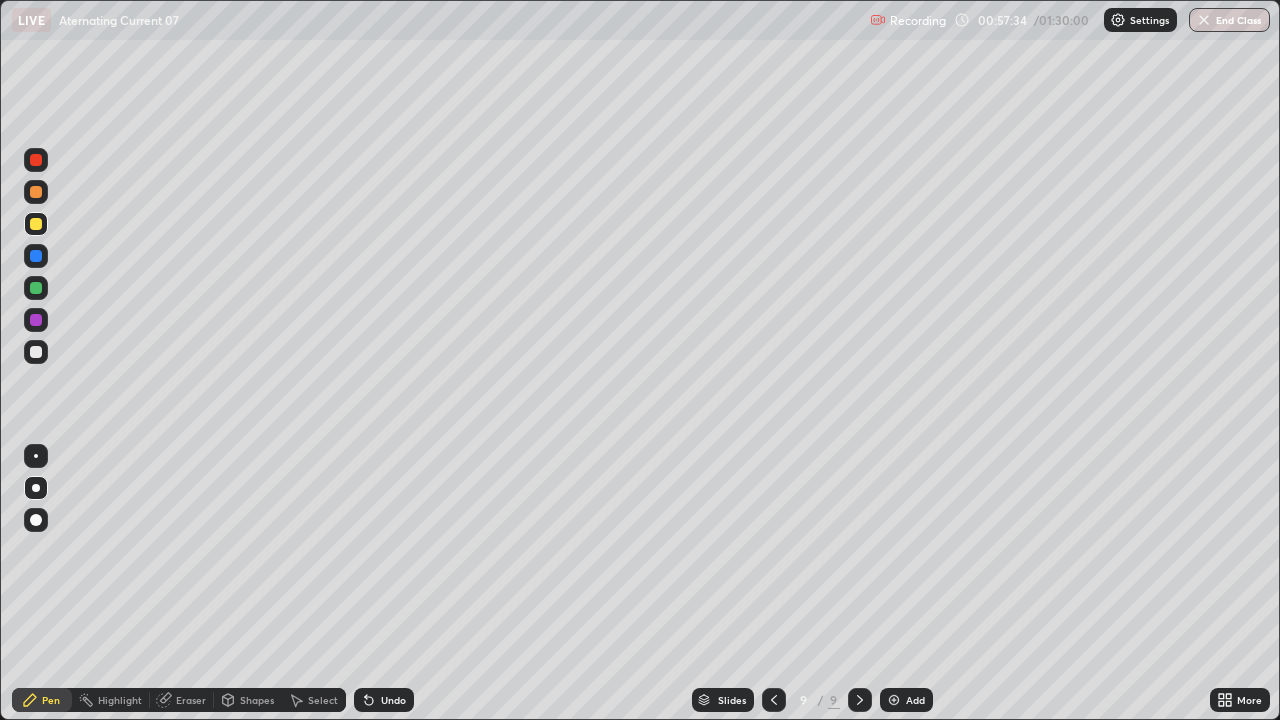 click on "Undo" at bounding box center [393, 700] 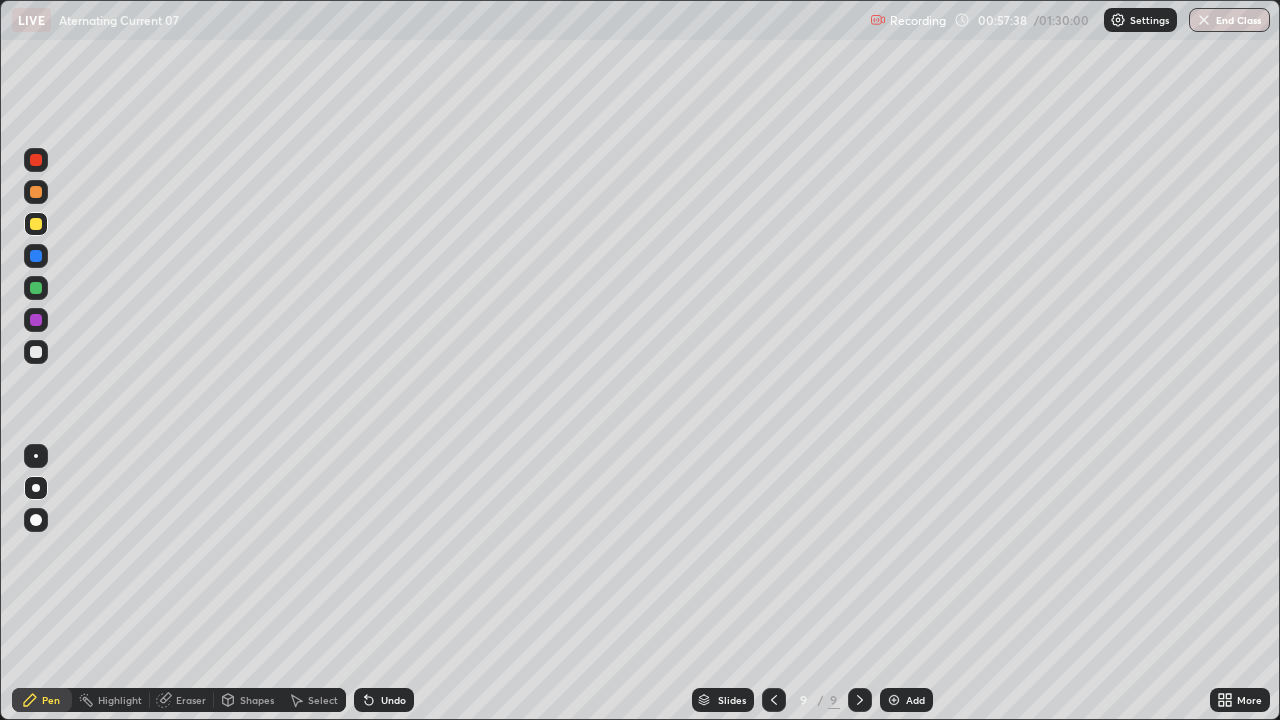 click on "Undo" at bounding box center (384, 700) 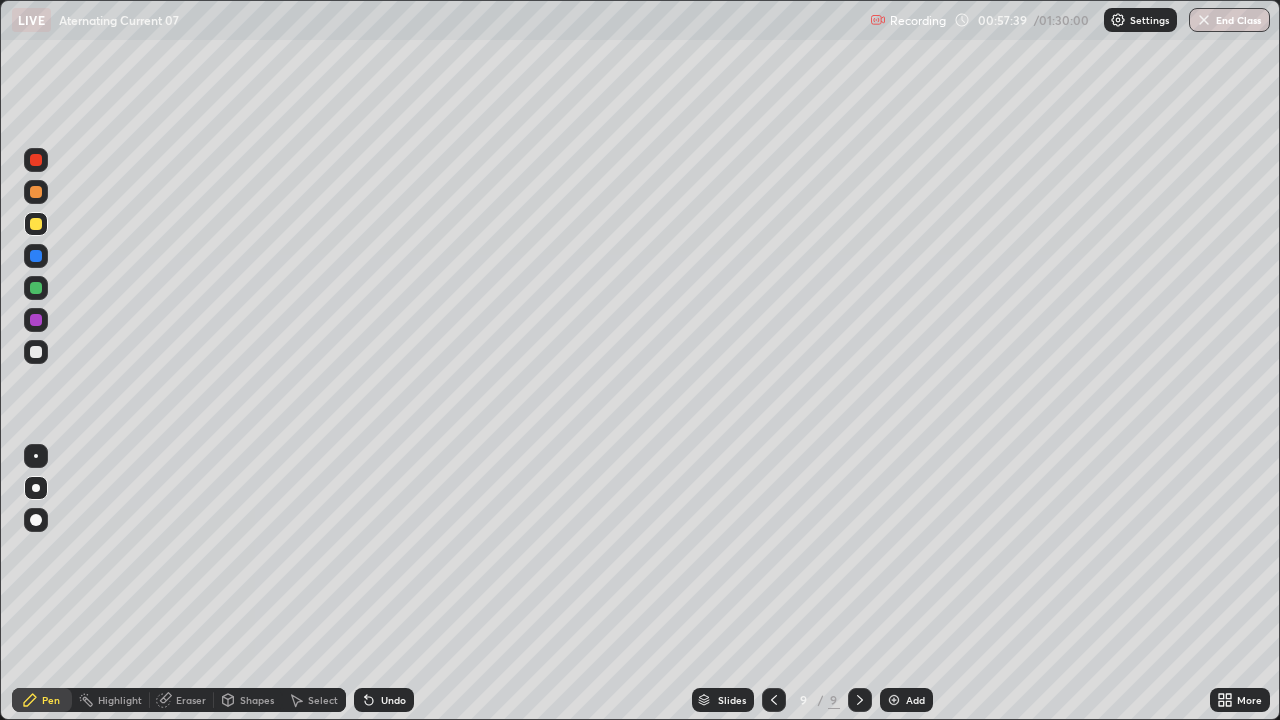 click on "Undo" at bounding box center [393, 700] 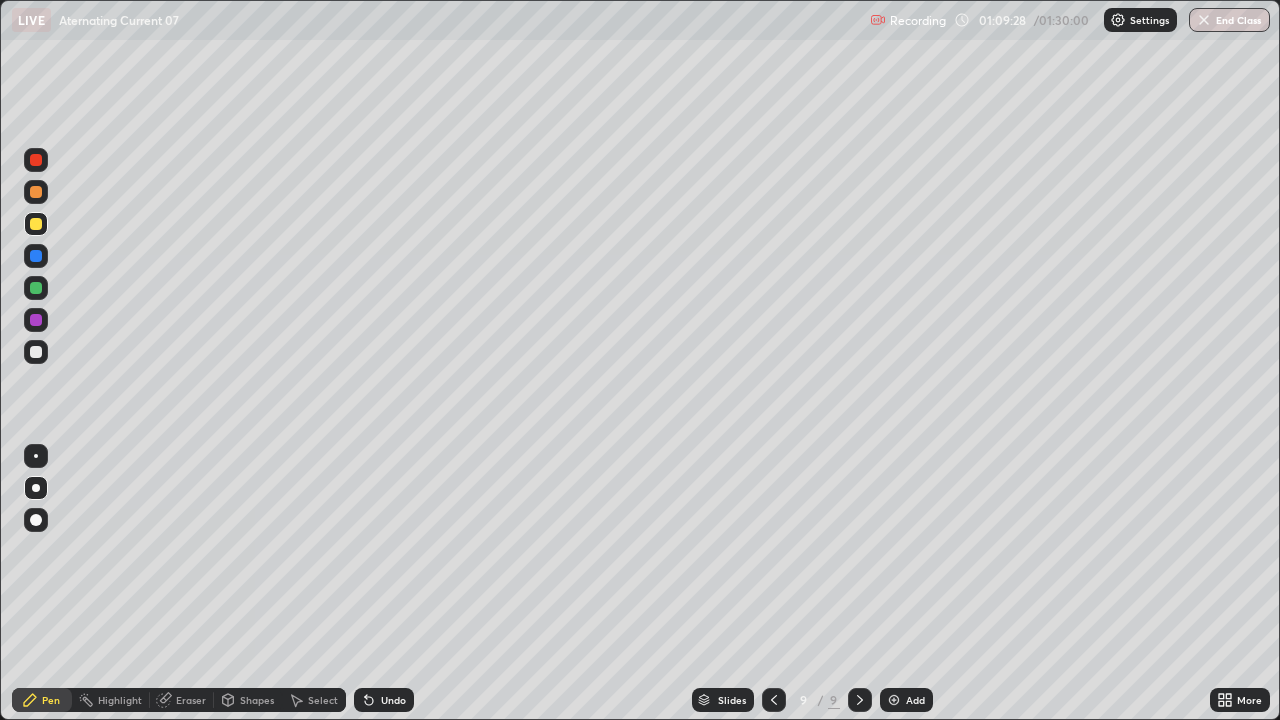 click on "Add" at bounding box center [906, 700] 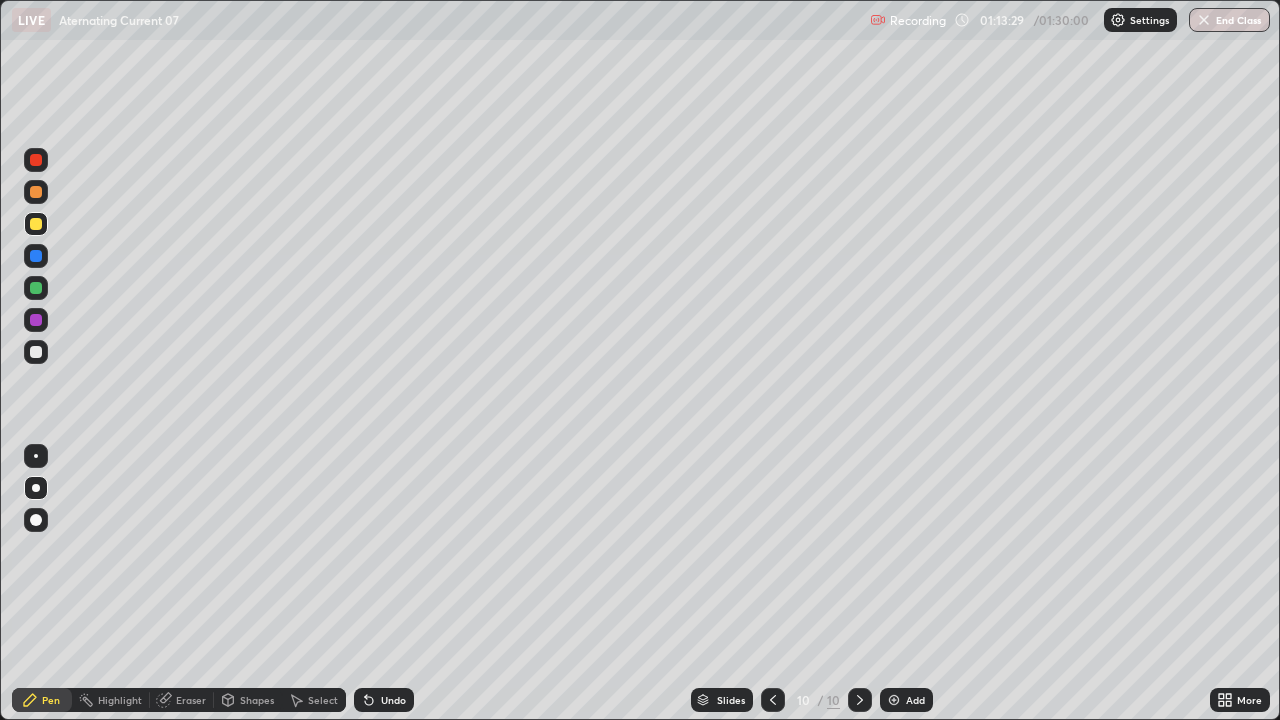 click on "Add" at bounding box center [915, 700] 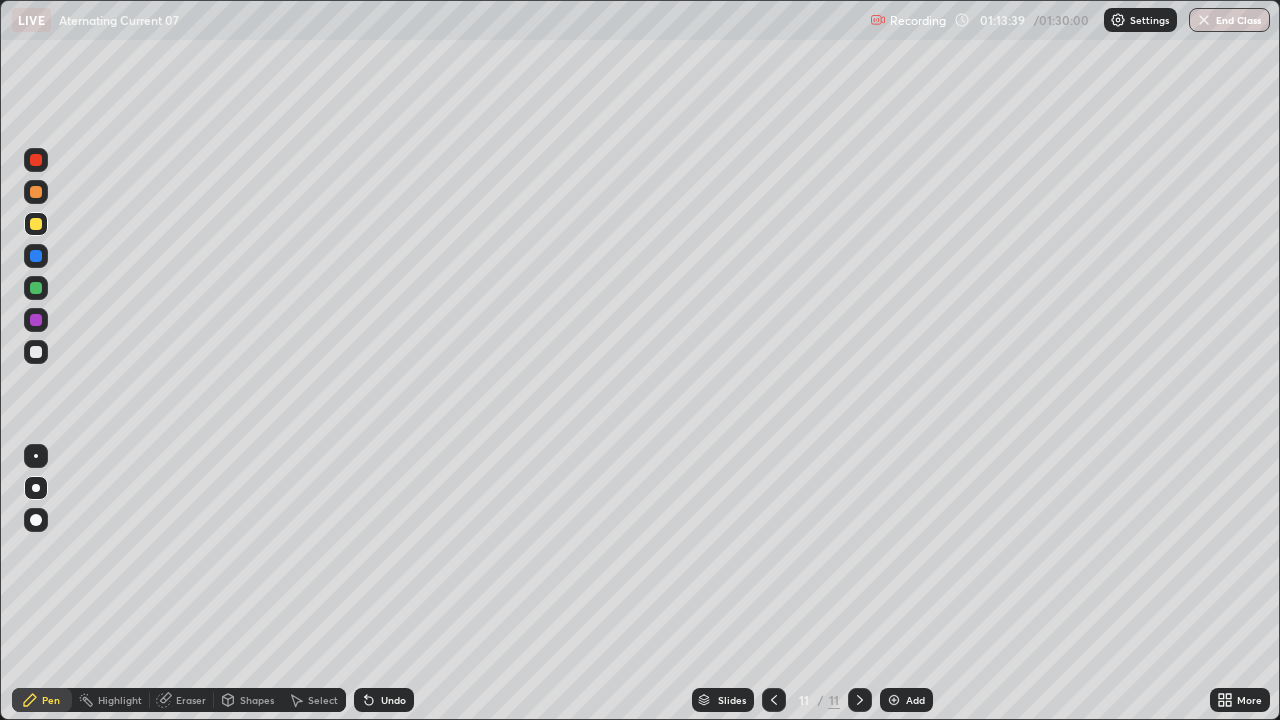 click at bounding box center (36, 192) 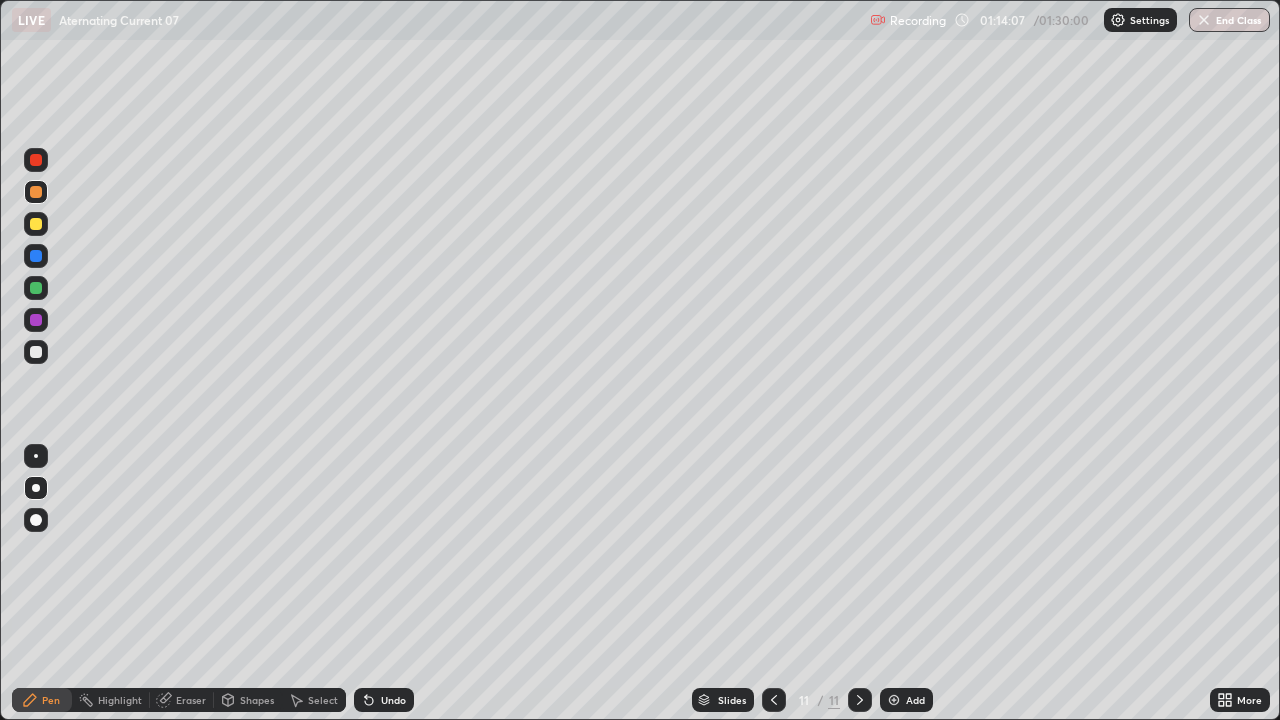 click at bounding box center (36, 352) 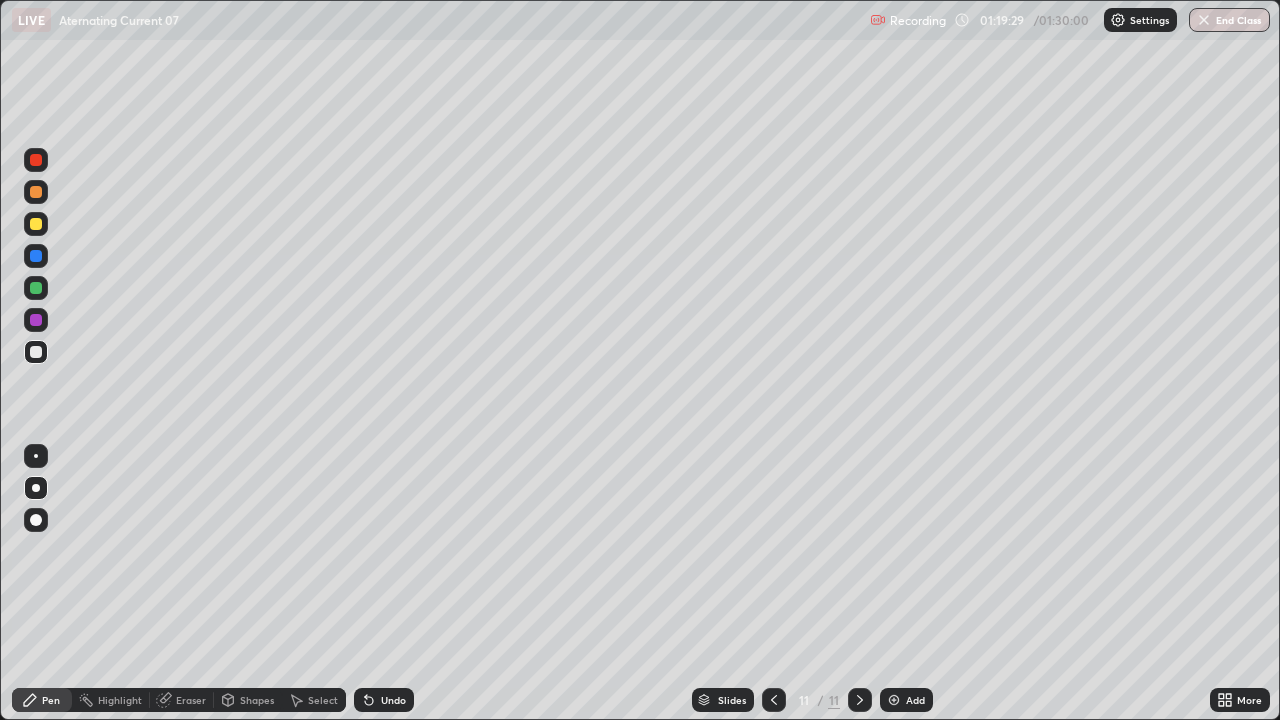 click on "Eraser" at bounding box center (182, 700) 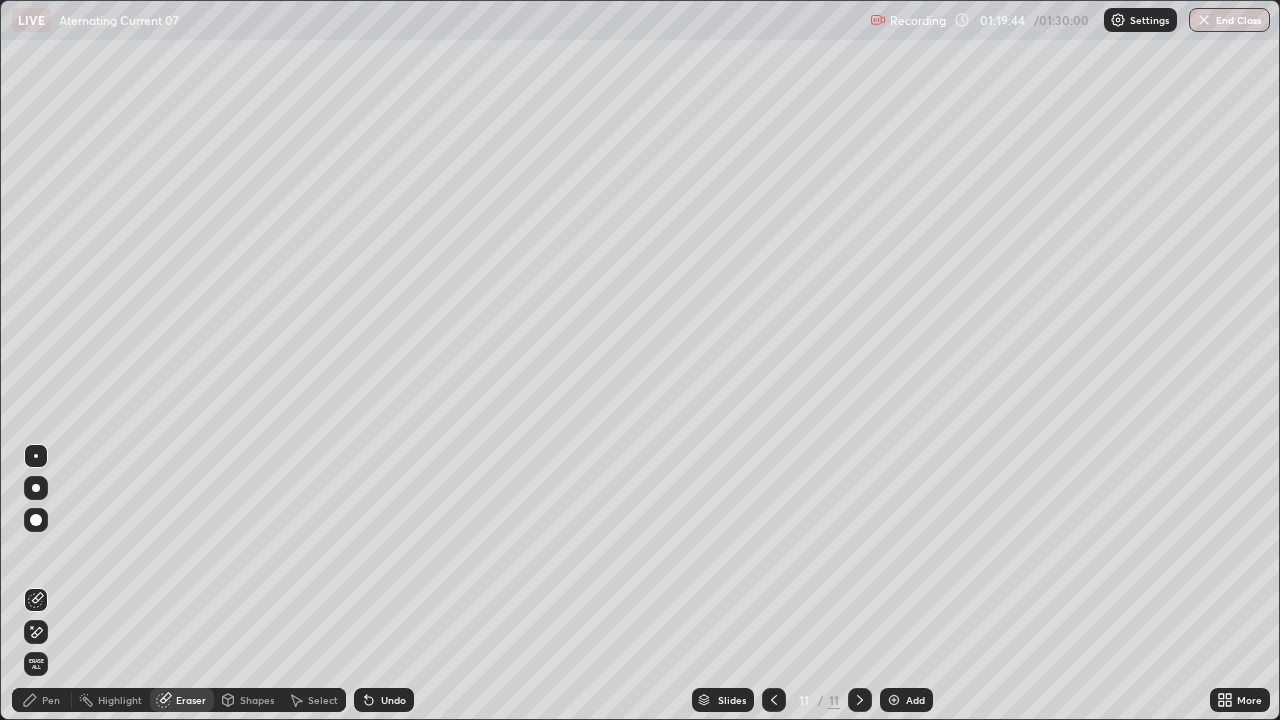 click at bounding box center (1204, 20) 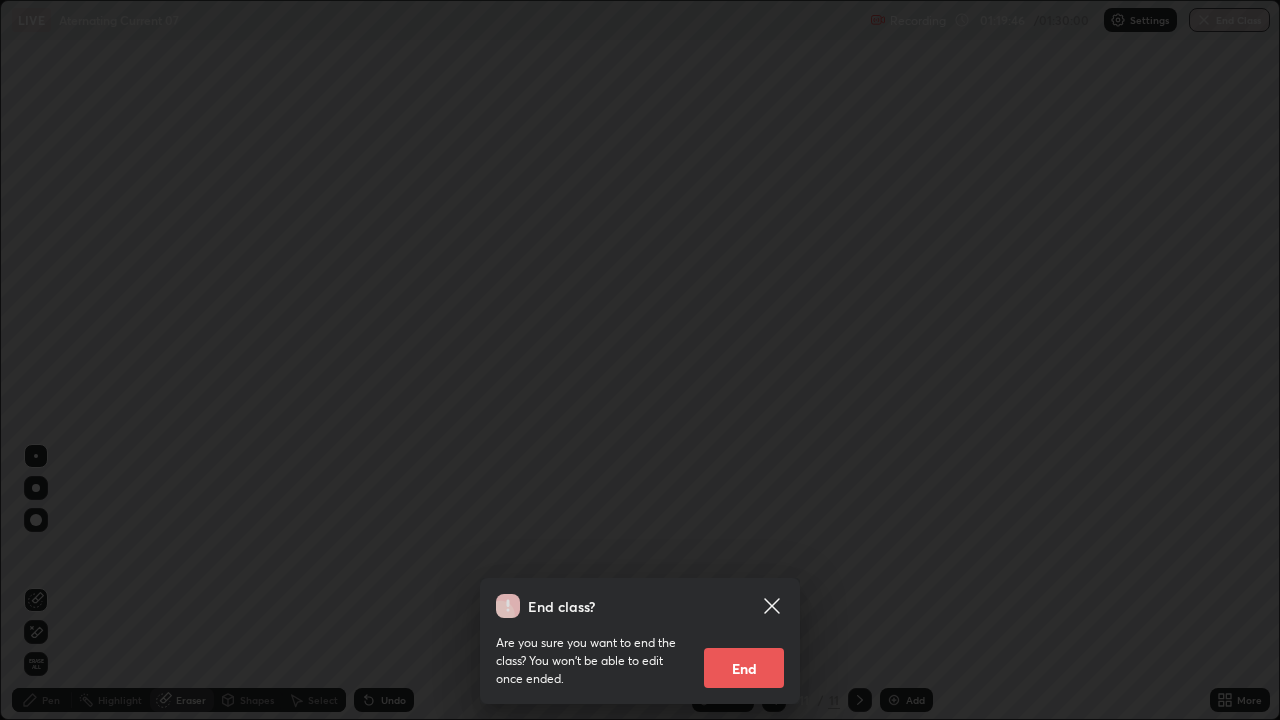 click on "End" at bounding box center [744, 668] 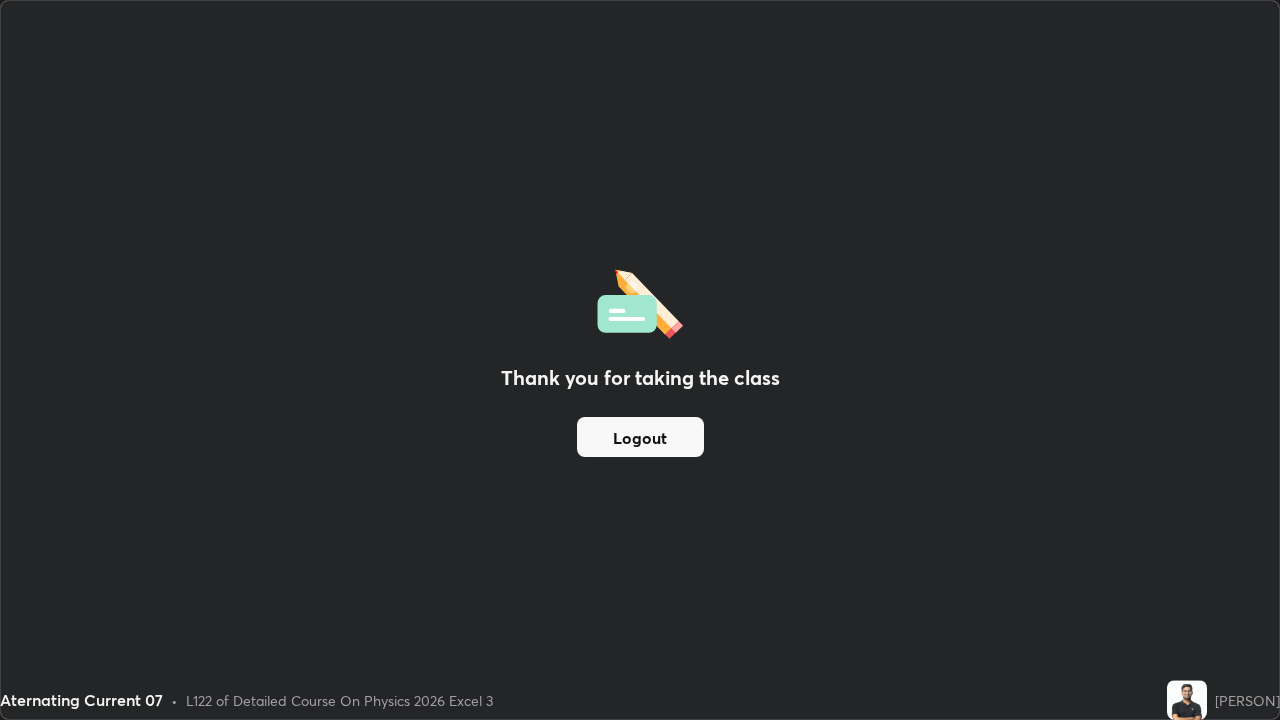 click on "Logout" at bounding box center (640, 437) 